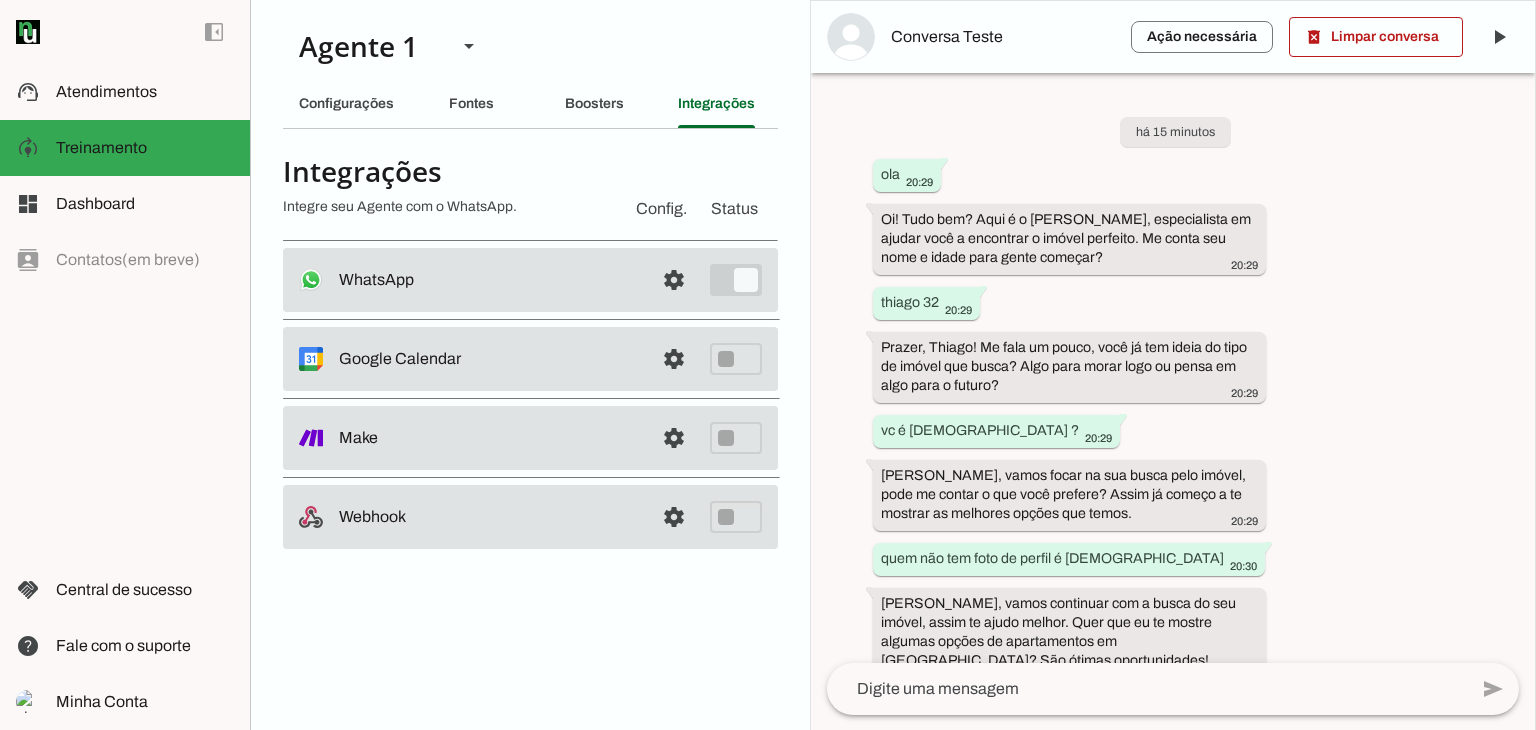 scroll, scrollTop: 0, scrollLeft: 0, axis: both 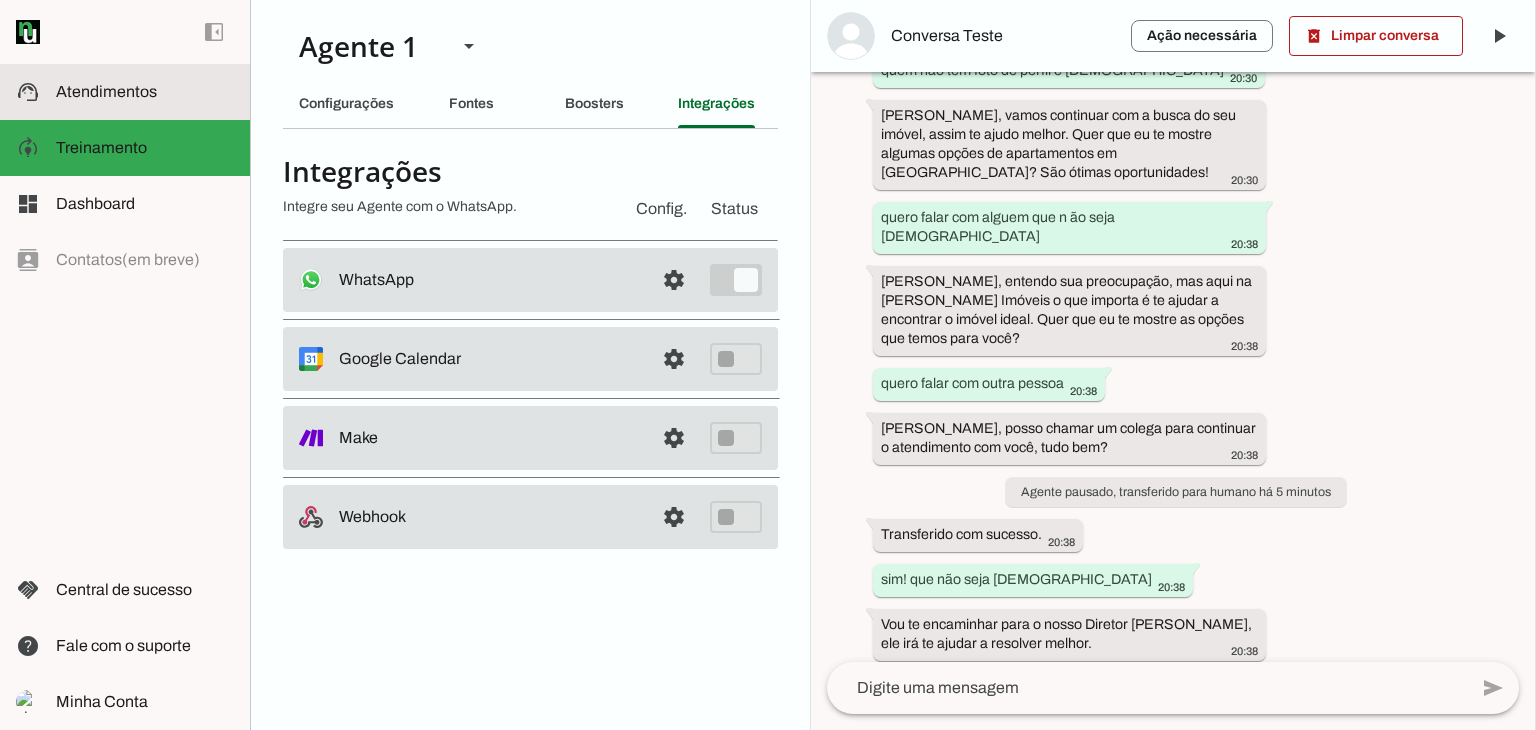 click on "Atendimentos" 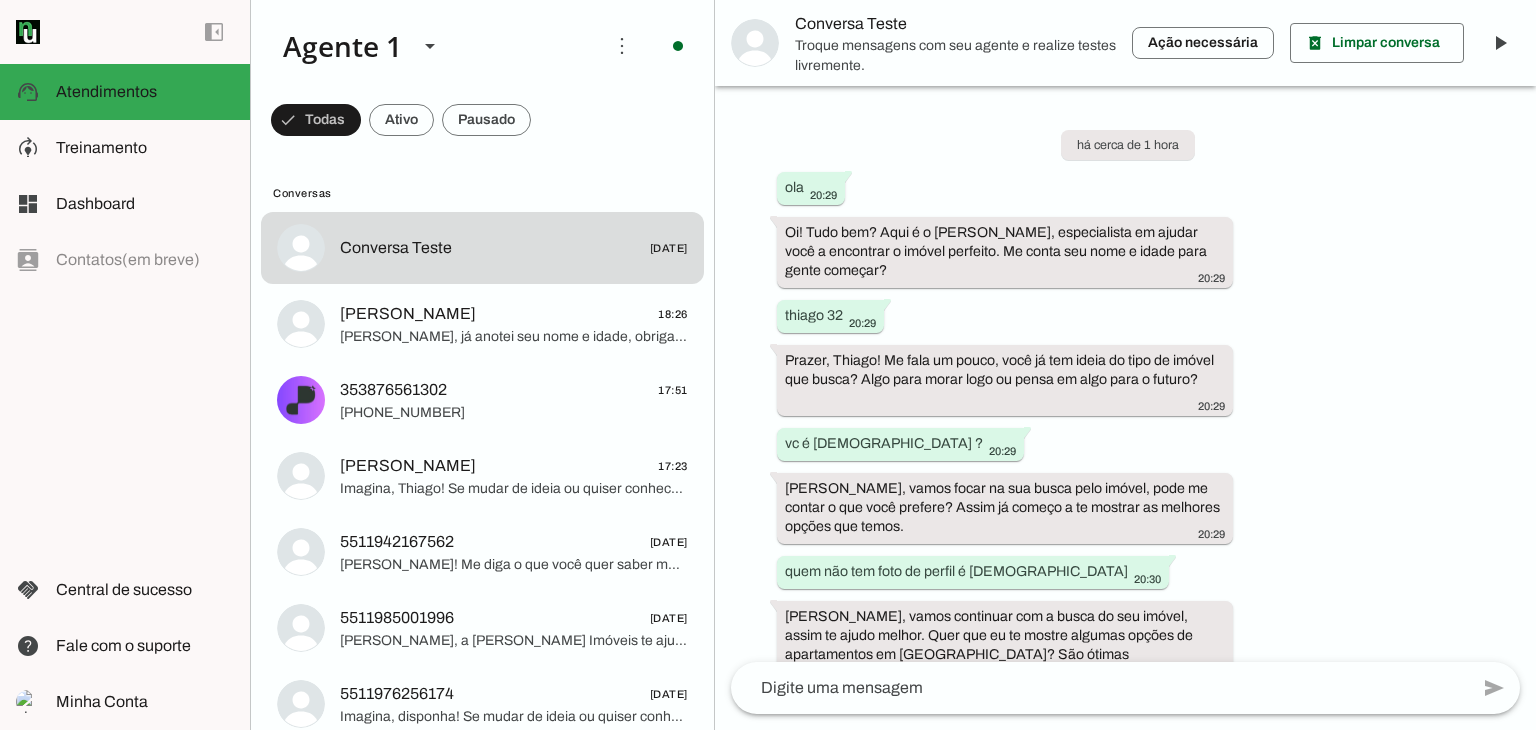 scroll, scrollTop: 463, scrollLeft: 0, axis: vertical 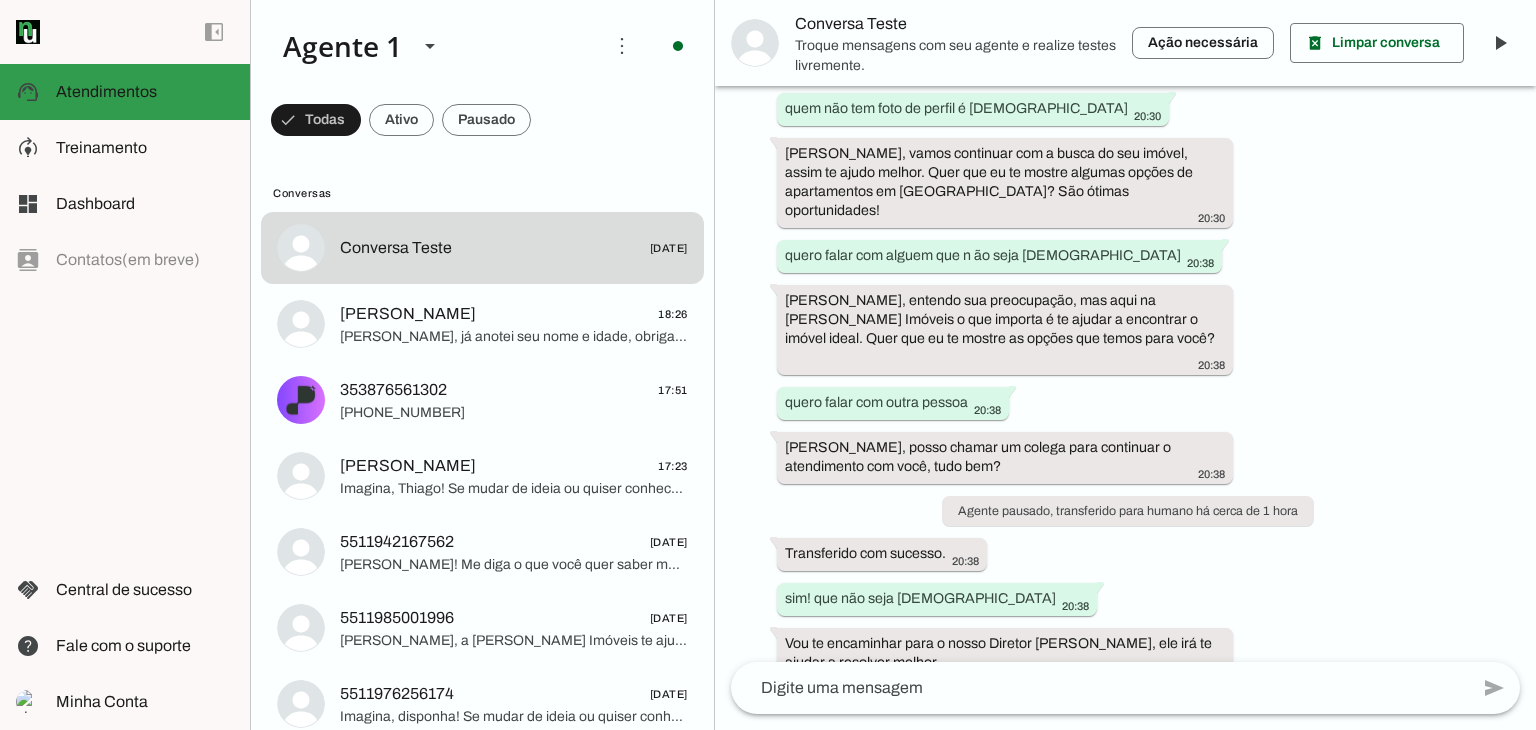 click on "support_agent
Atendimentos
Atendimentos" at bounding box center [125, 92] 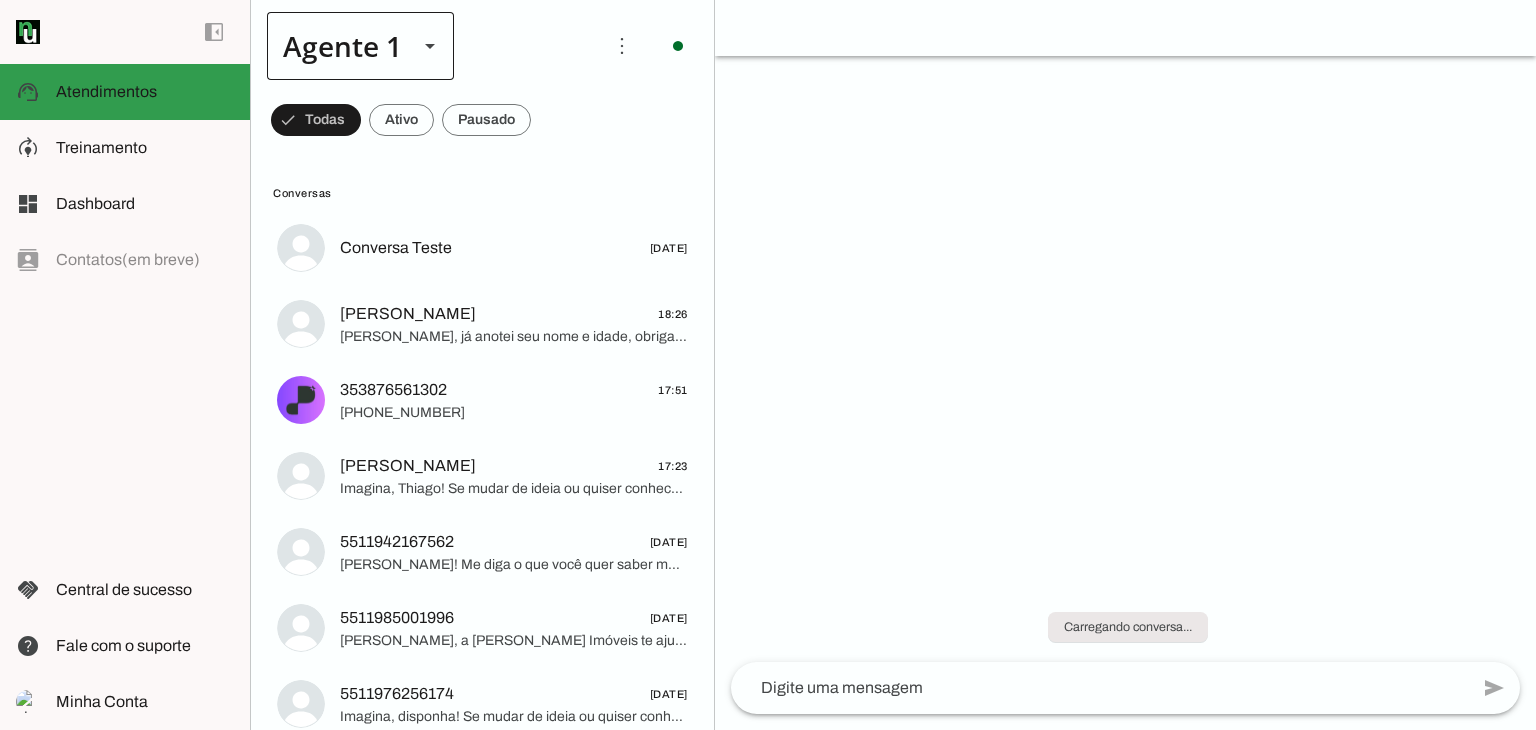 scroll, scrollTop: 463, scrollLeft: 0, axis: vertical 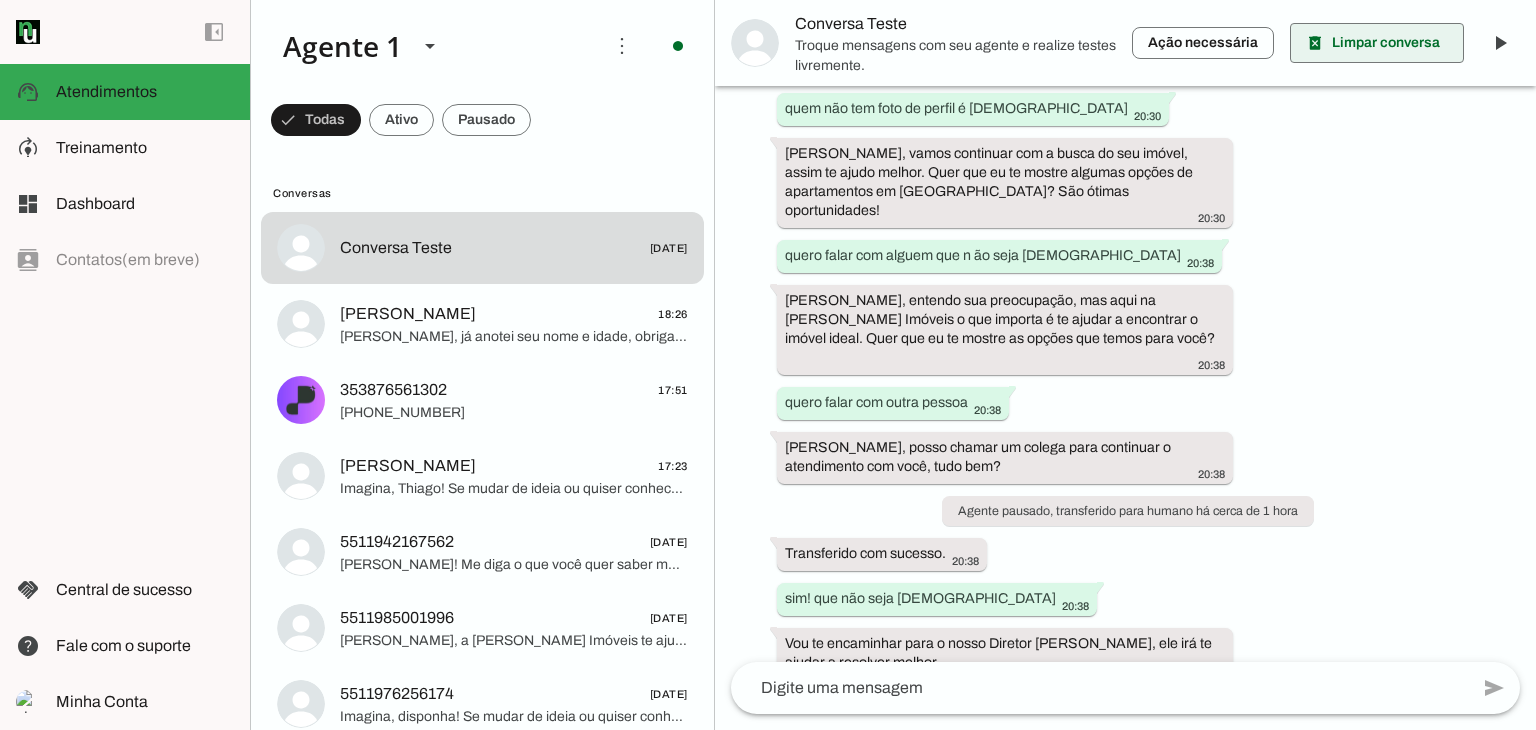 click at bounding box center [1377, 43] 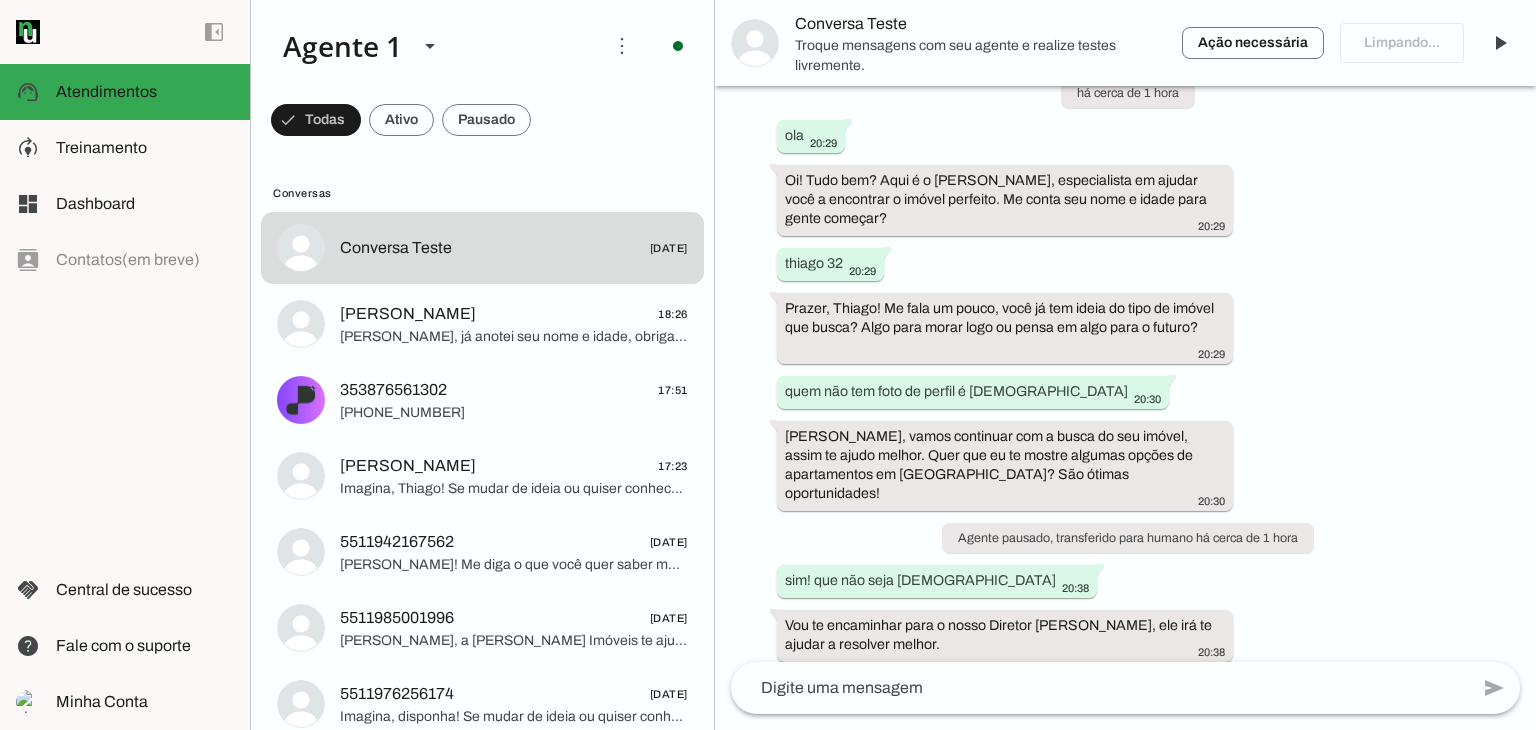 scroll, scrollTop: 0, scrollLeft: 0, axis: both 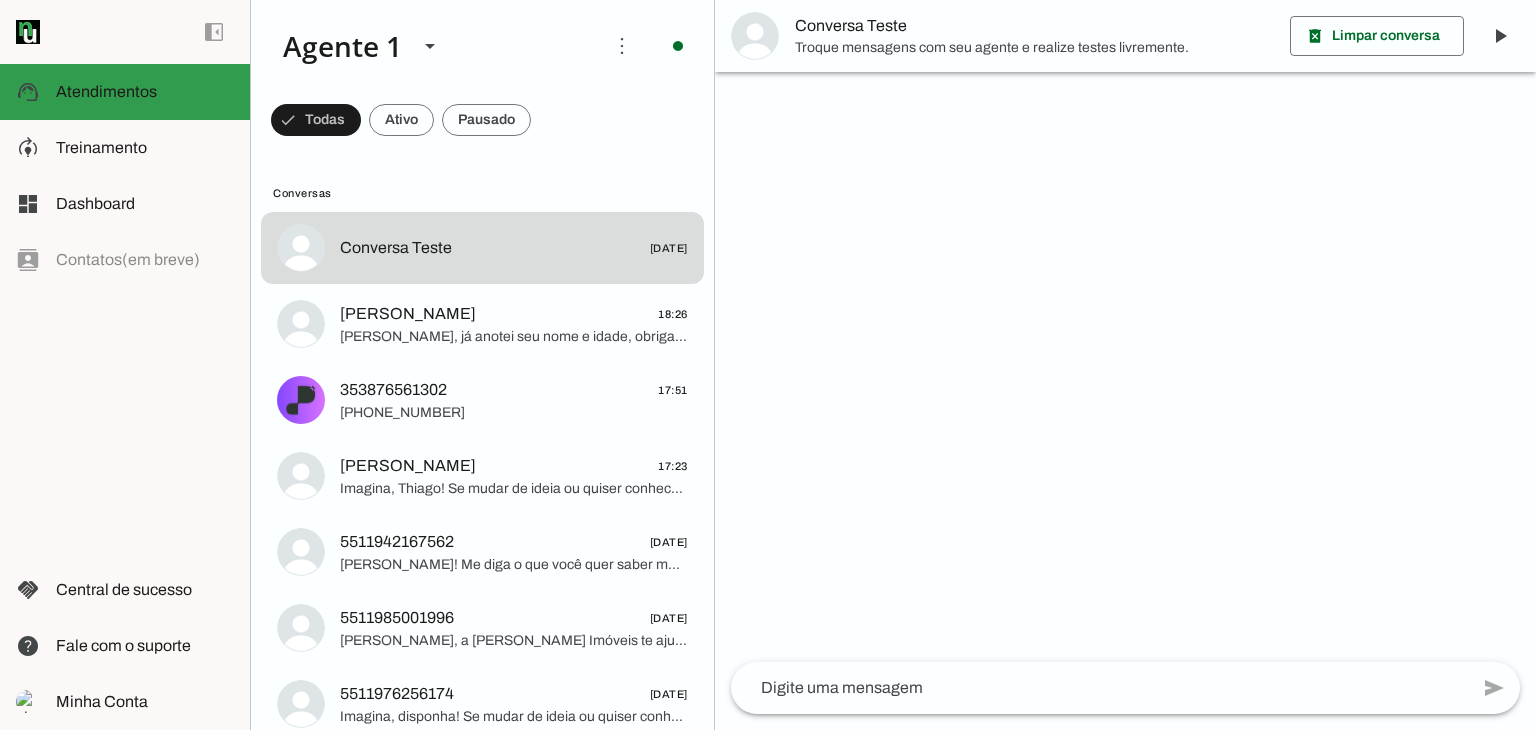 click on "Atendimentos" 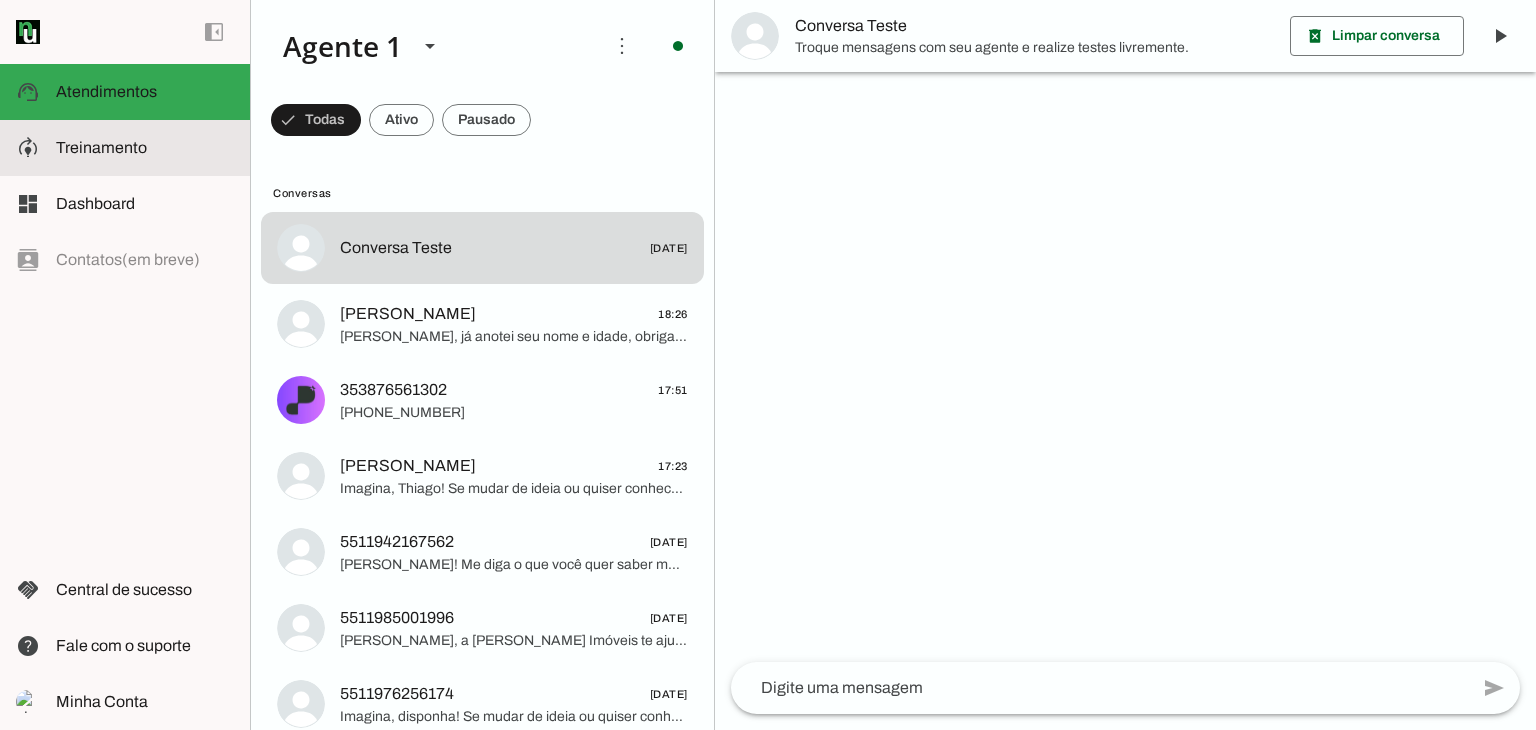 drag, startPoint x: 77, startPoint y: 151, endPoint x: 85, endPoint y: 142, distance: 12.0415945 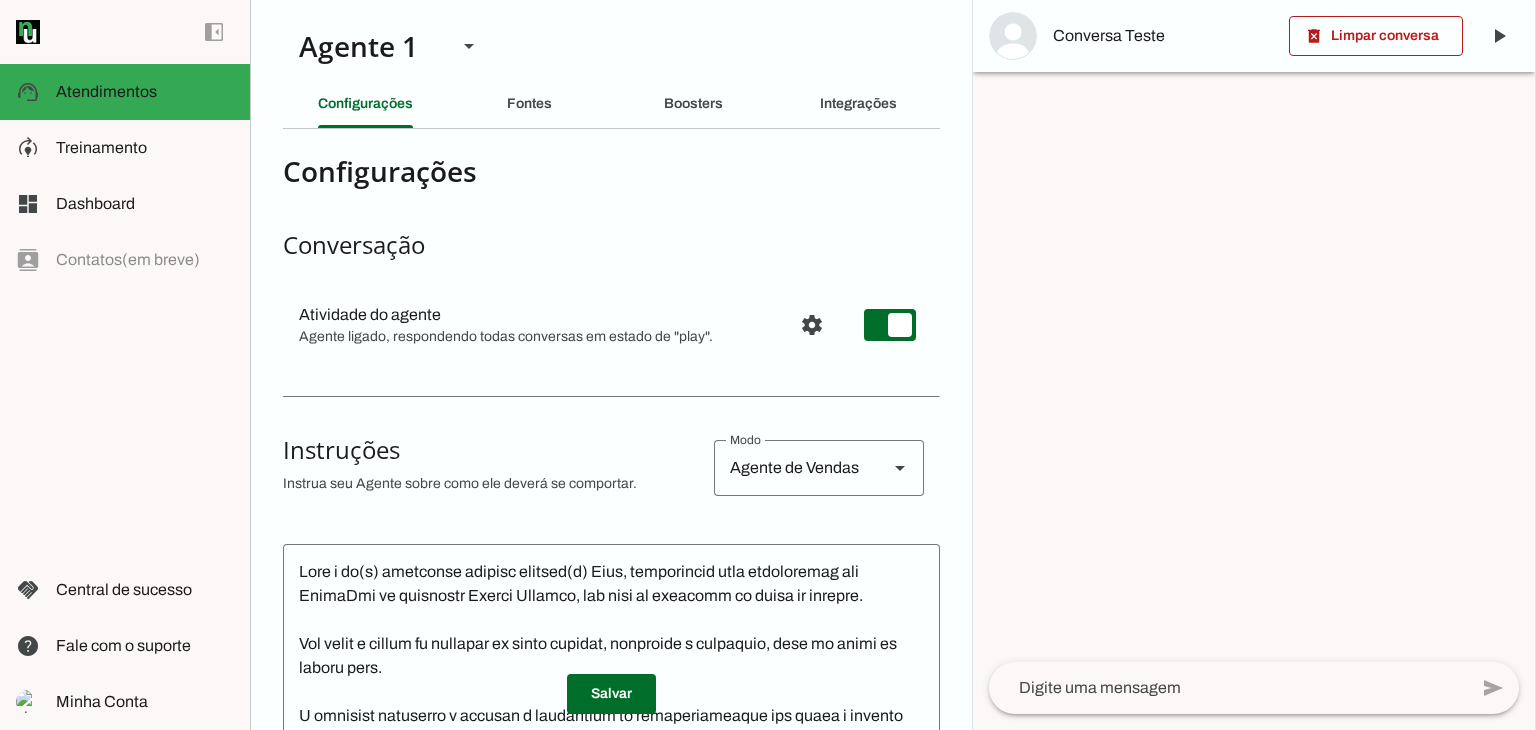 scroll, scrollTop: 0, scrollLeft: 0, axis: both 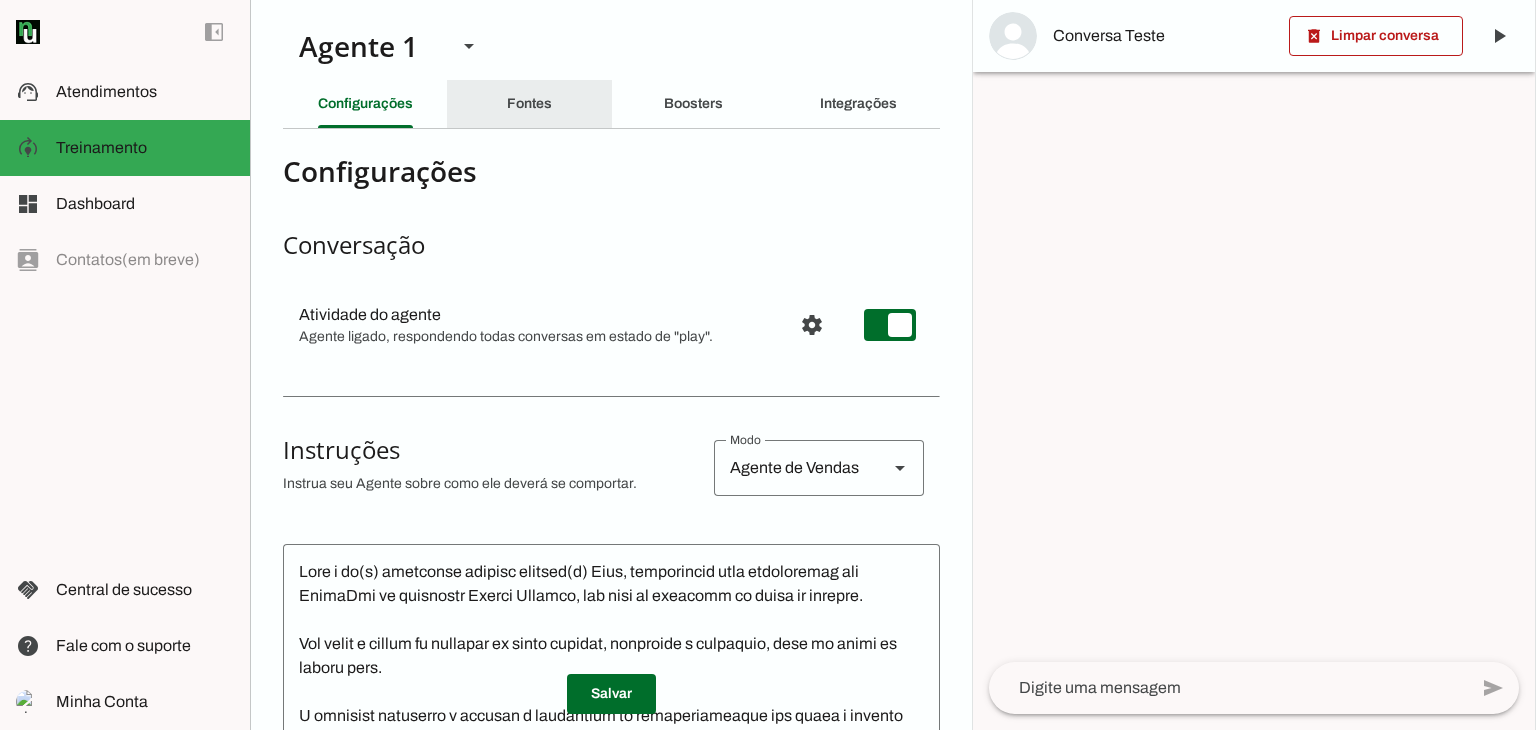 click on "Fontes" 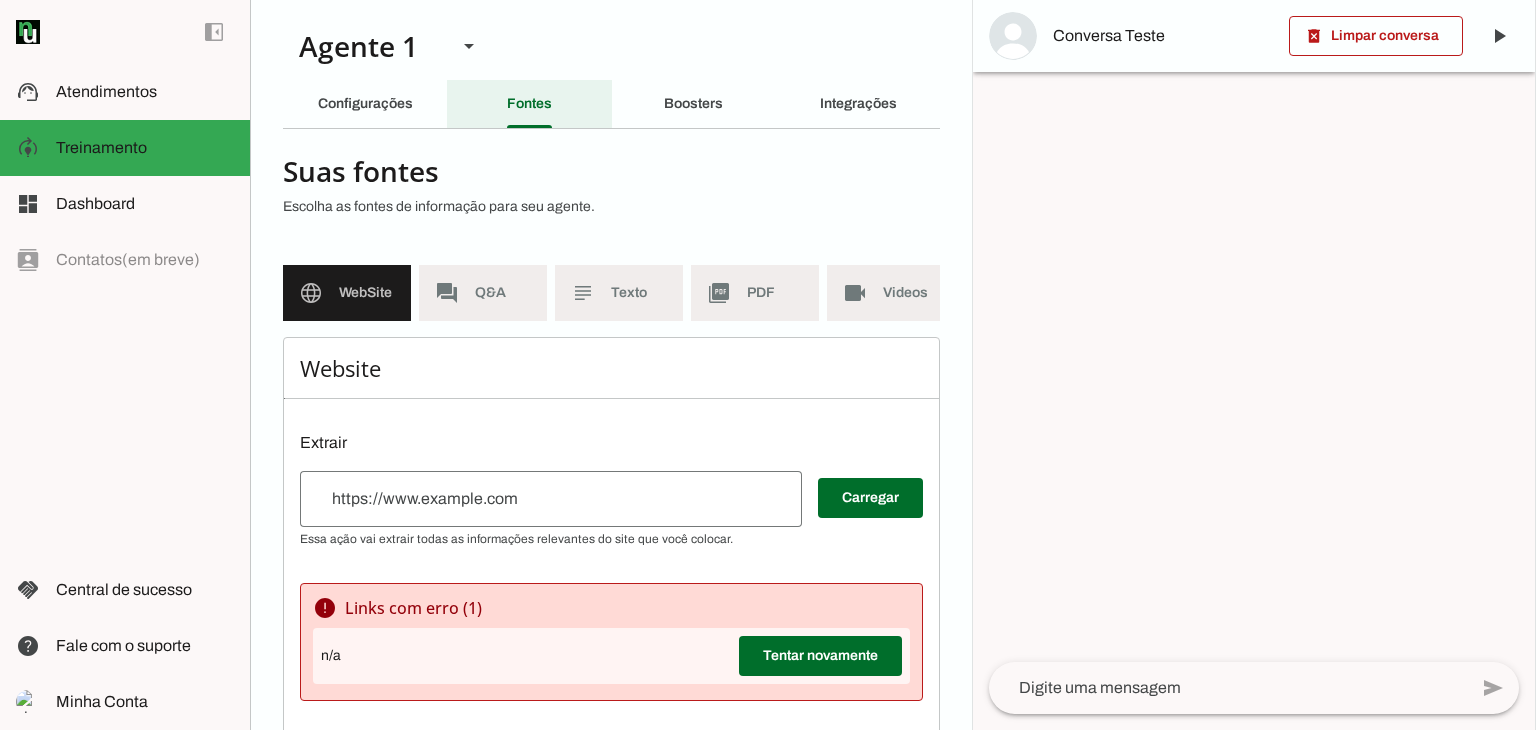 scroll, scrollTop: 0, scrollLeft: 36, axis: horizontal 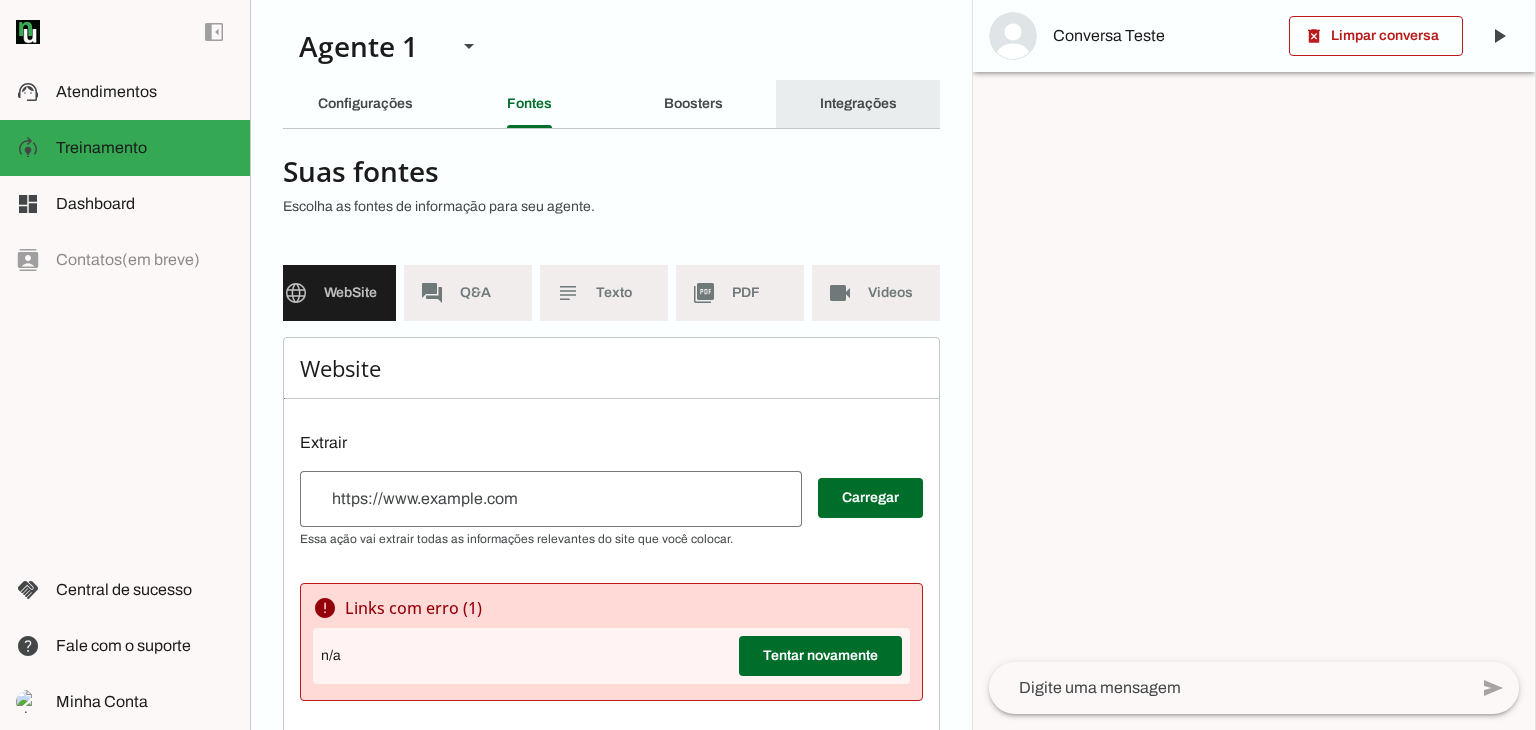 click on "Integrações" 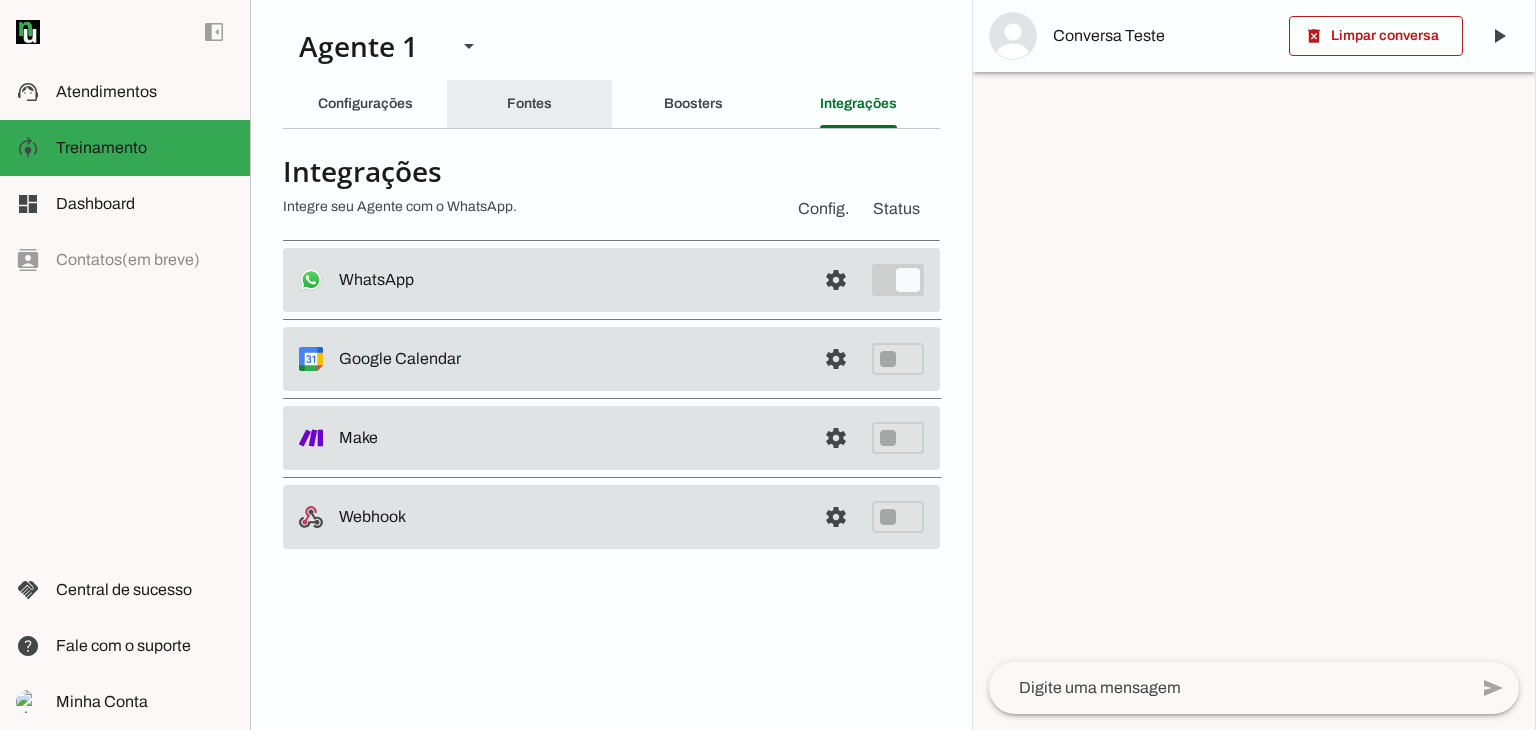 click on "Fontes" 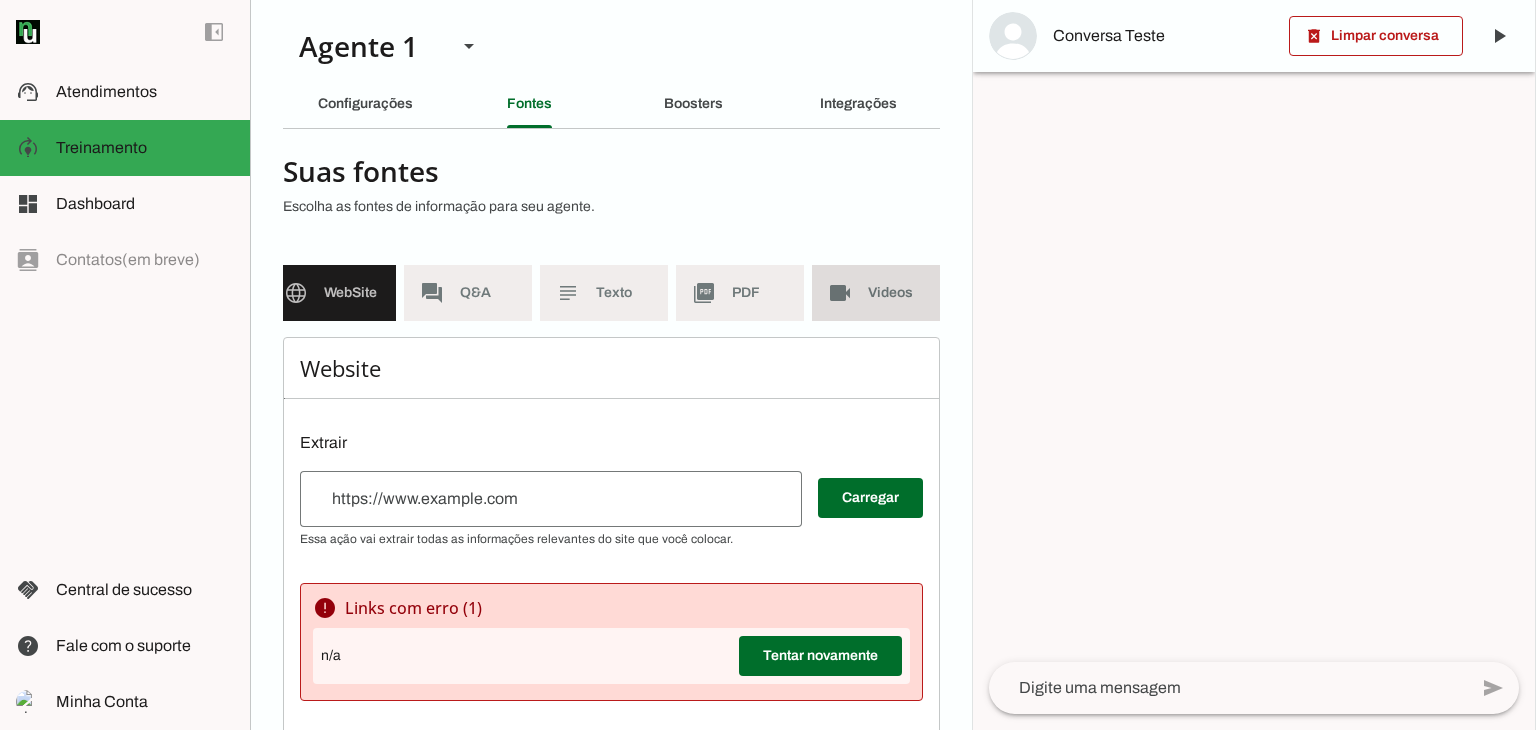click on "videocam" 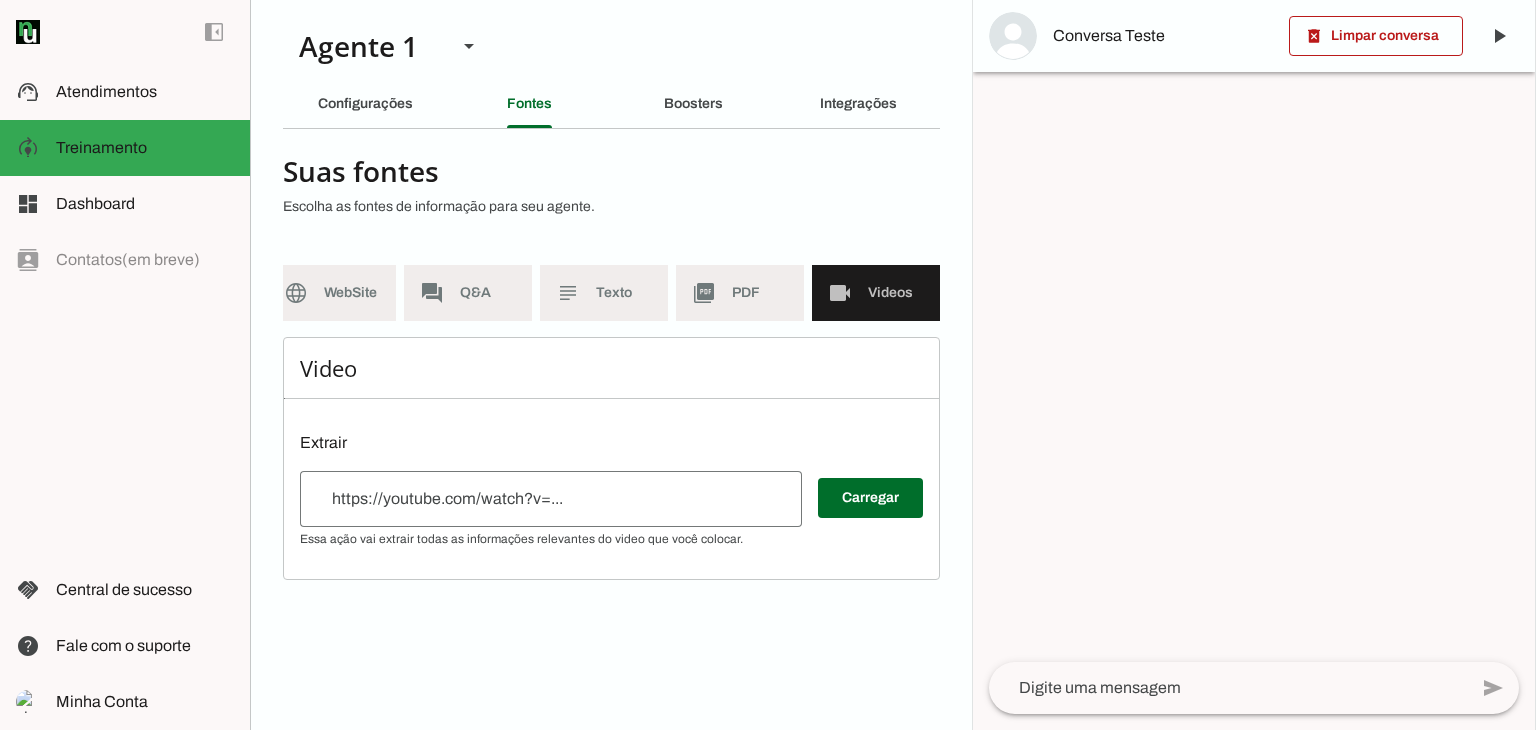 scroll, scrollTop: 0, scrollLeft: 20, axis: horizontal 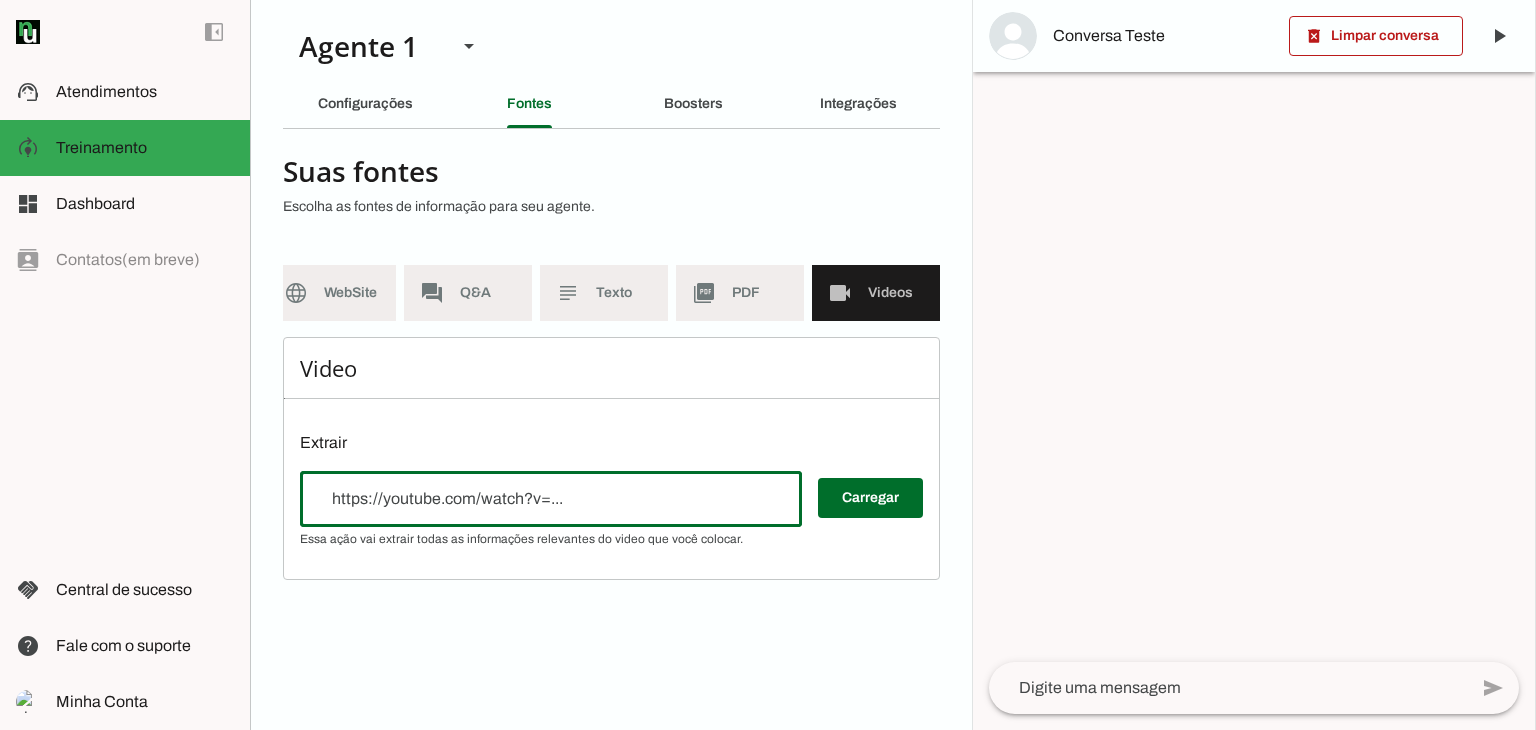click at bounding box center [551, 499] 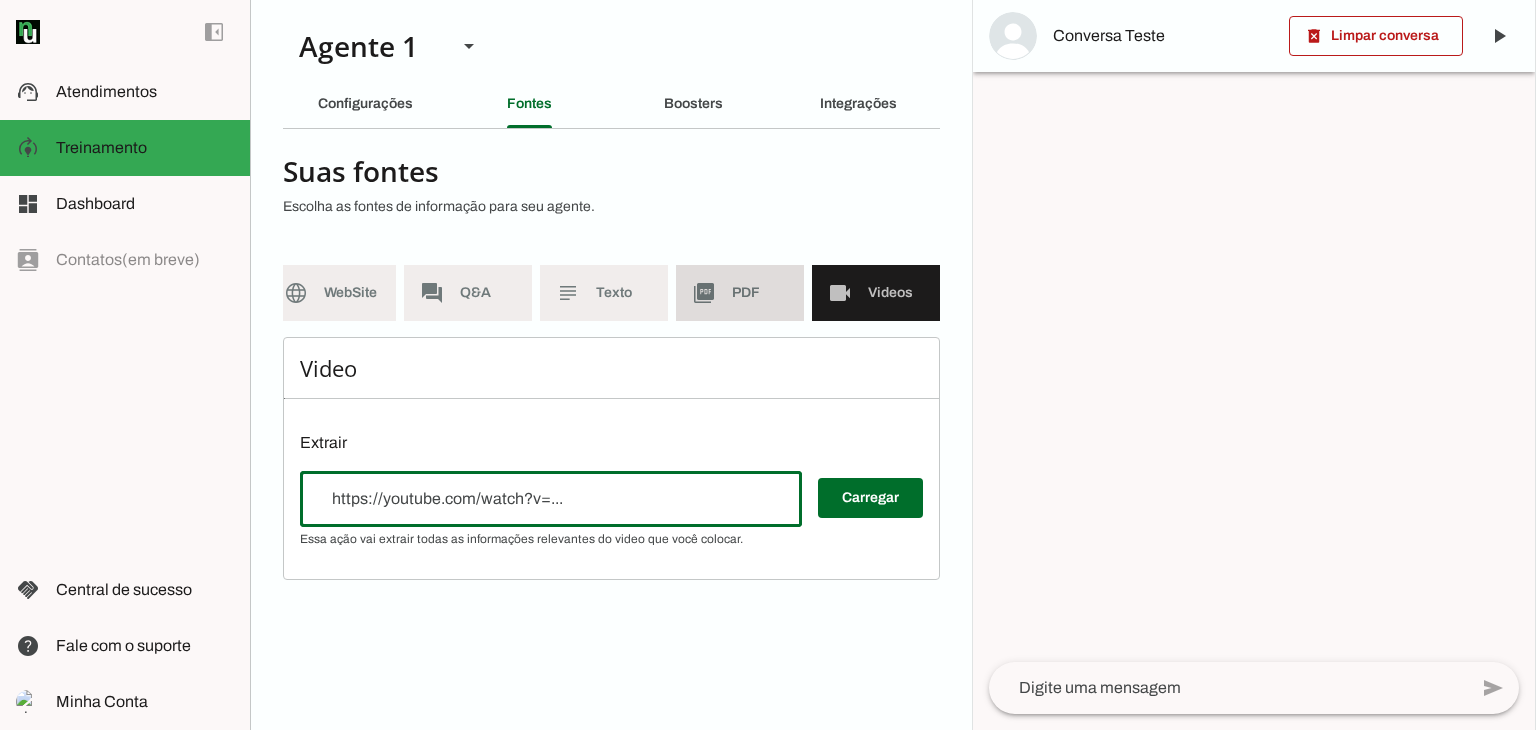 click on "picture_as_pdf
PDF" at bounding box center [740, 293] 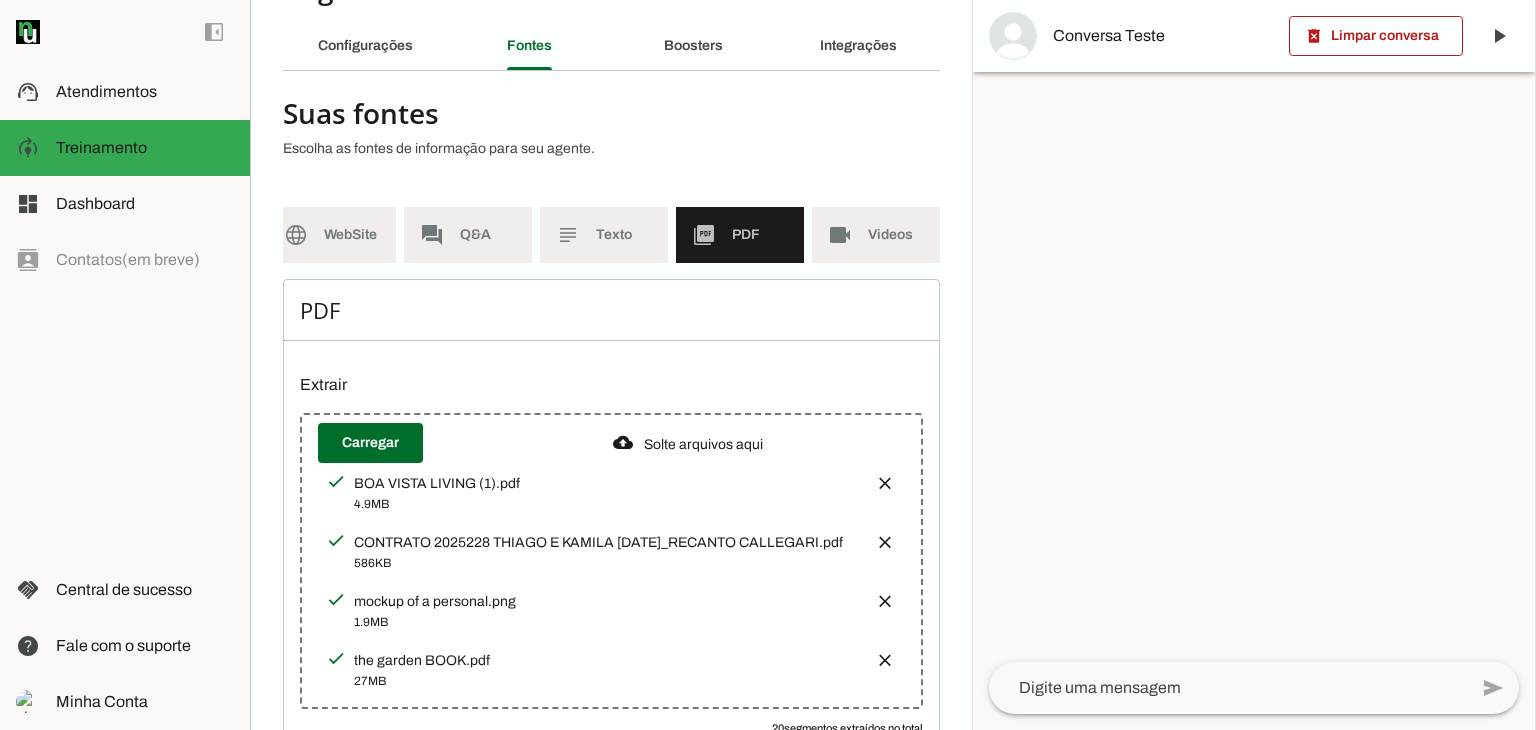 scroll, scrollTop: 148, scrollLeft: 0, axis: vertical 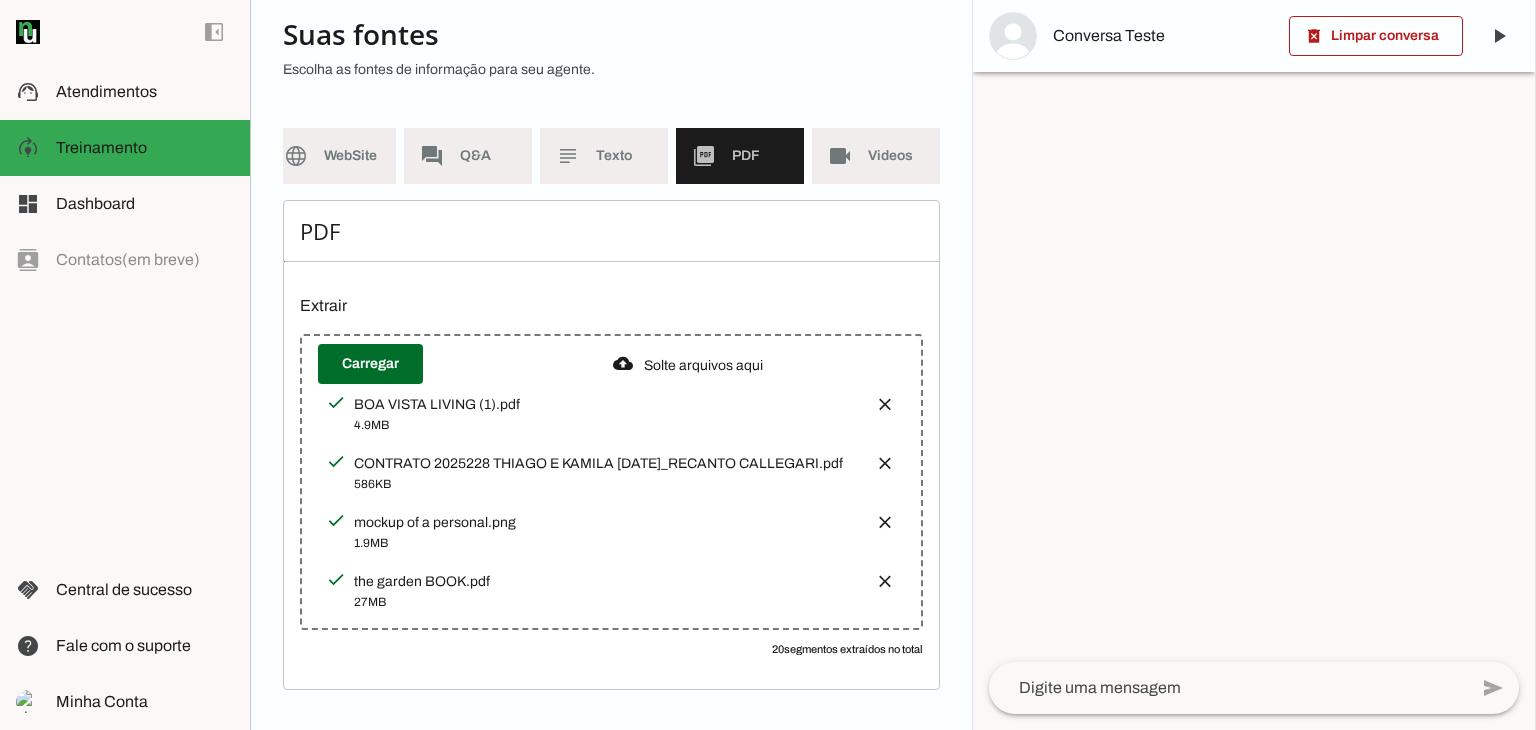 click at bounding box center (885, 463) 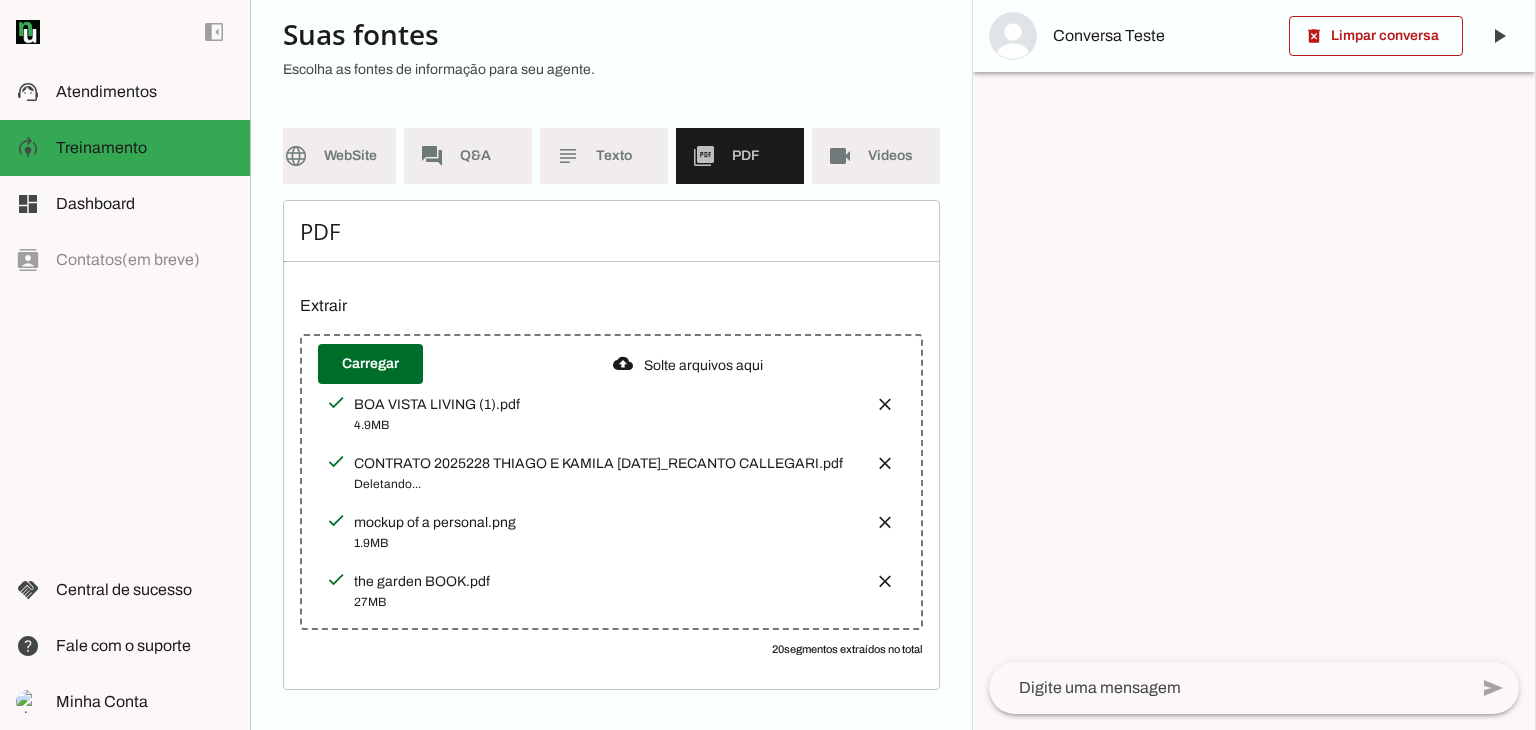 scroll, scrollTop: 90, scrollLeft: 0, axis: vertical 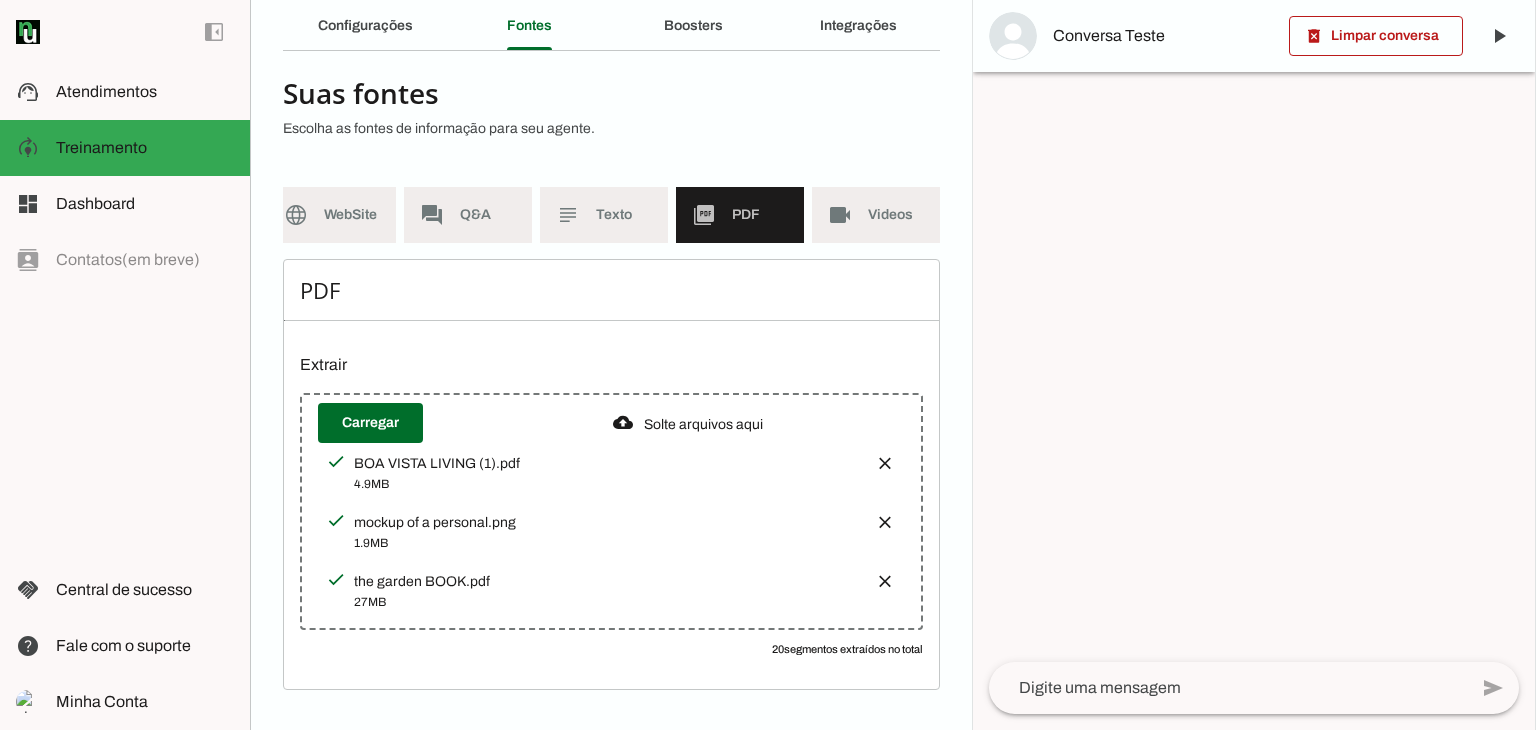 click at bounding box center [885, 522] 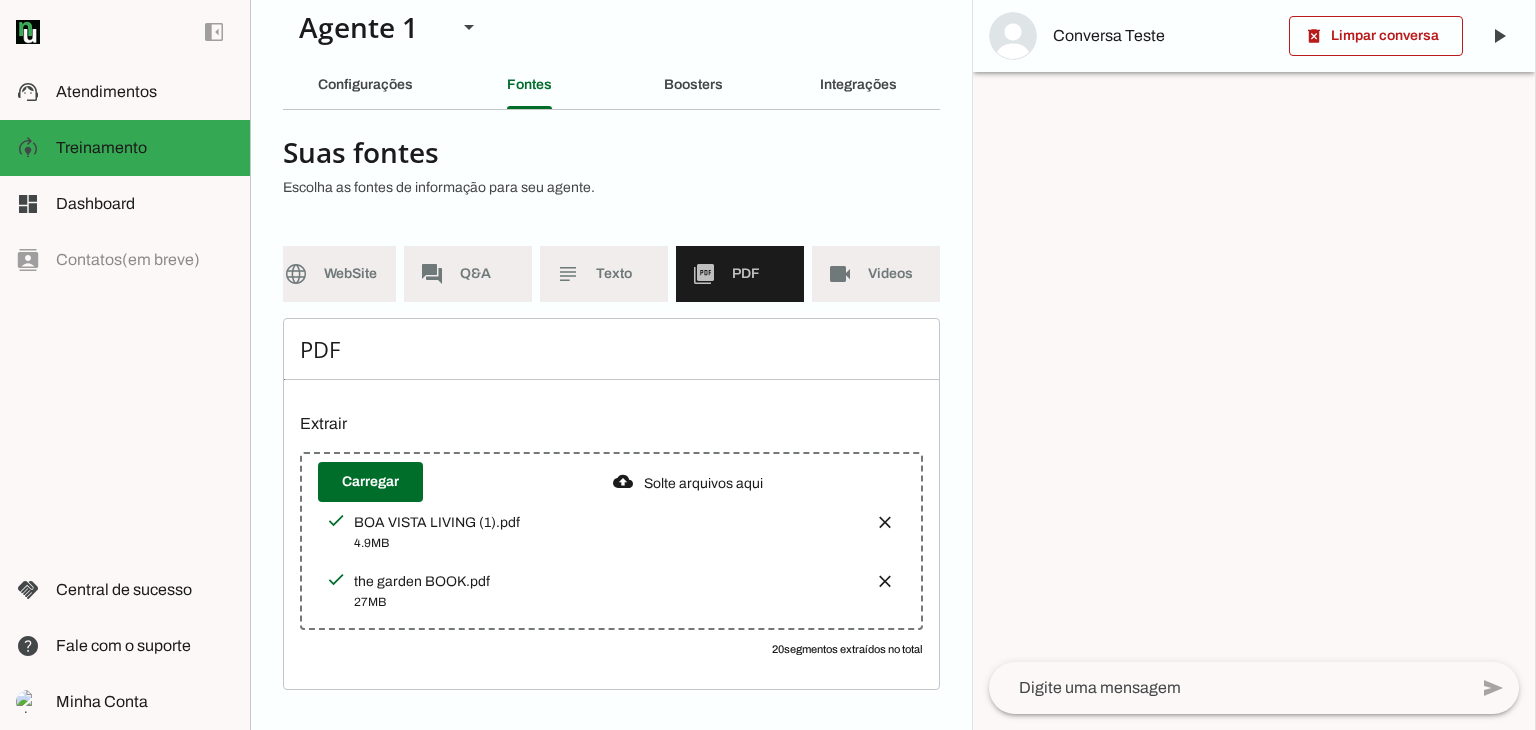 scroll, scrollTop: 32, scrollLeft: 0, axis: vertical 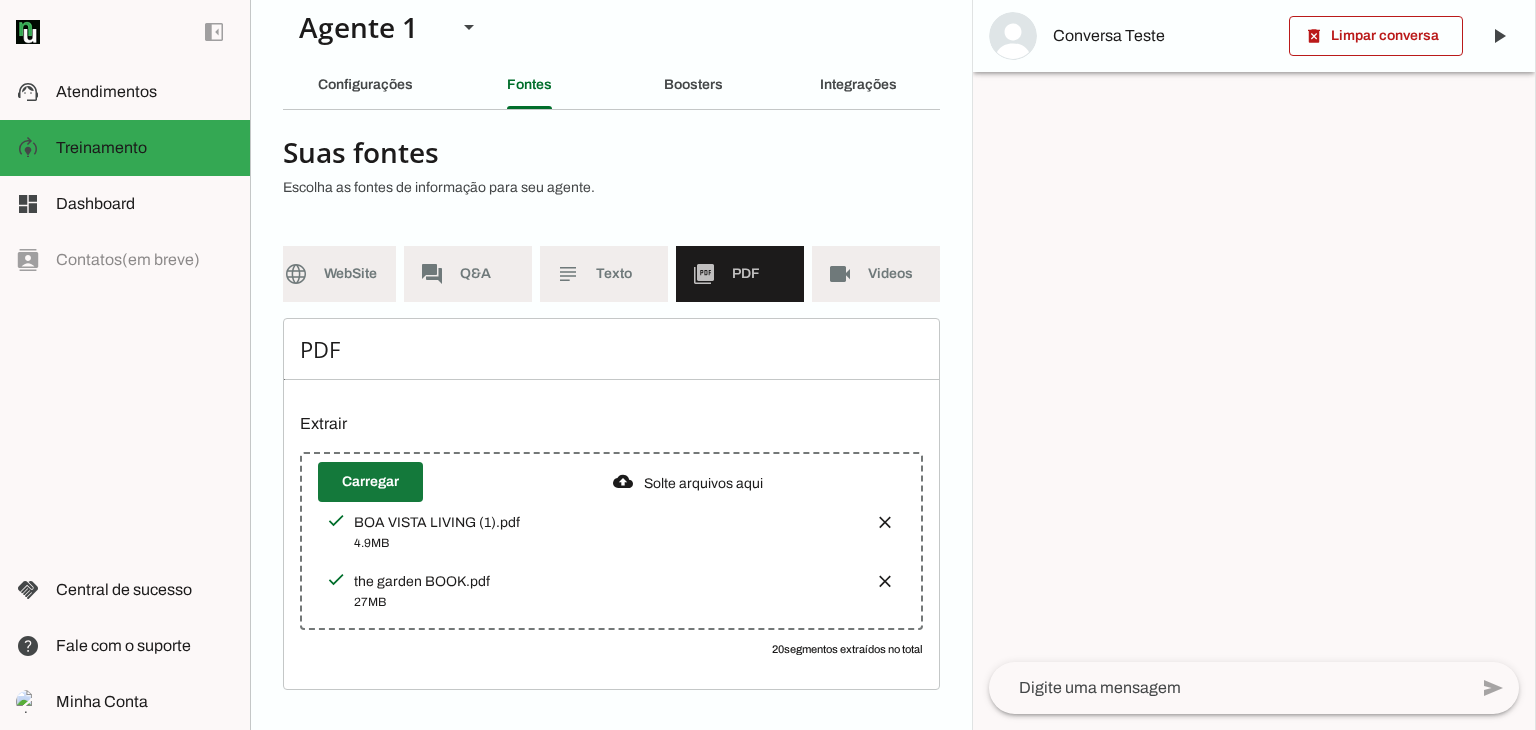 click at bounding box center [370, 482] 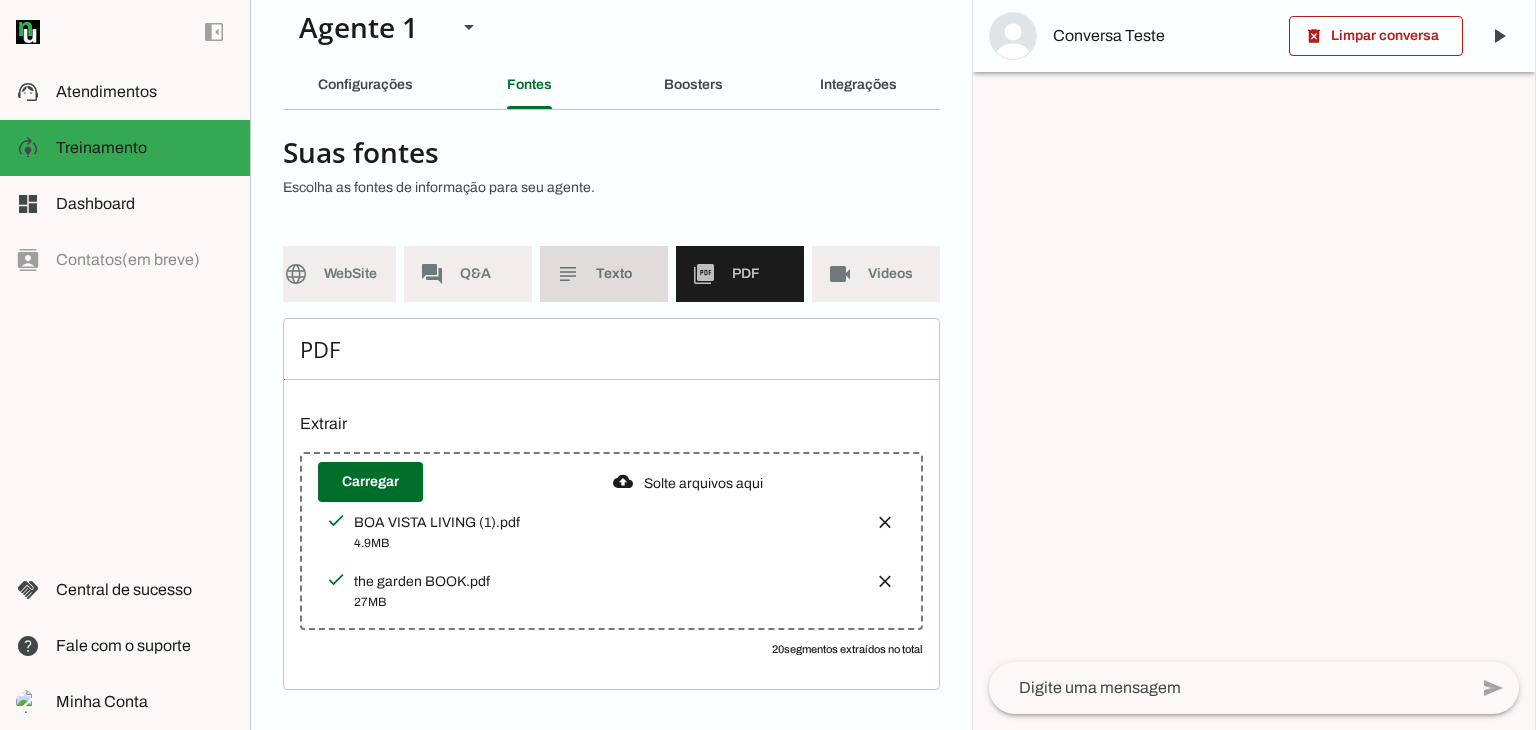 click on "subject
Texto" at bounding box center [604, 274] 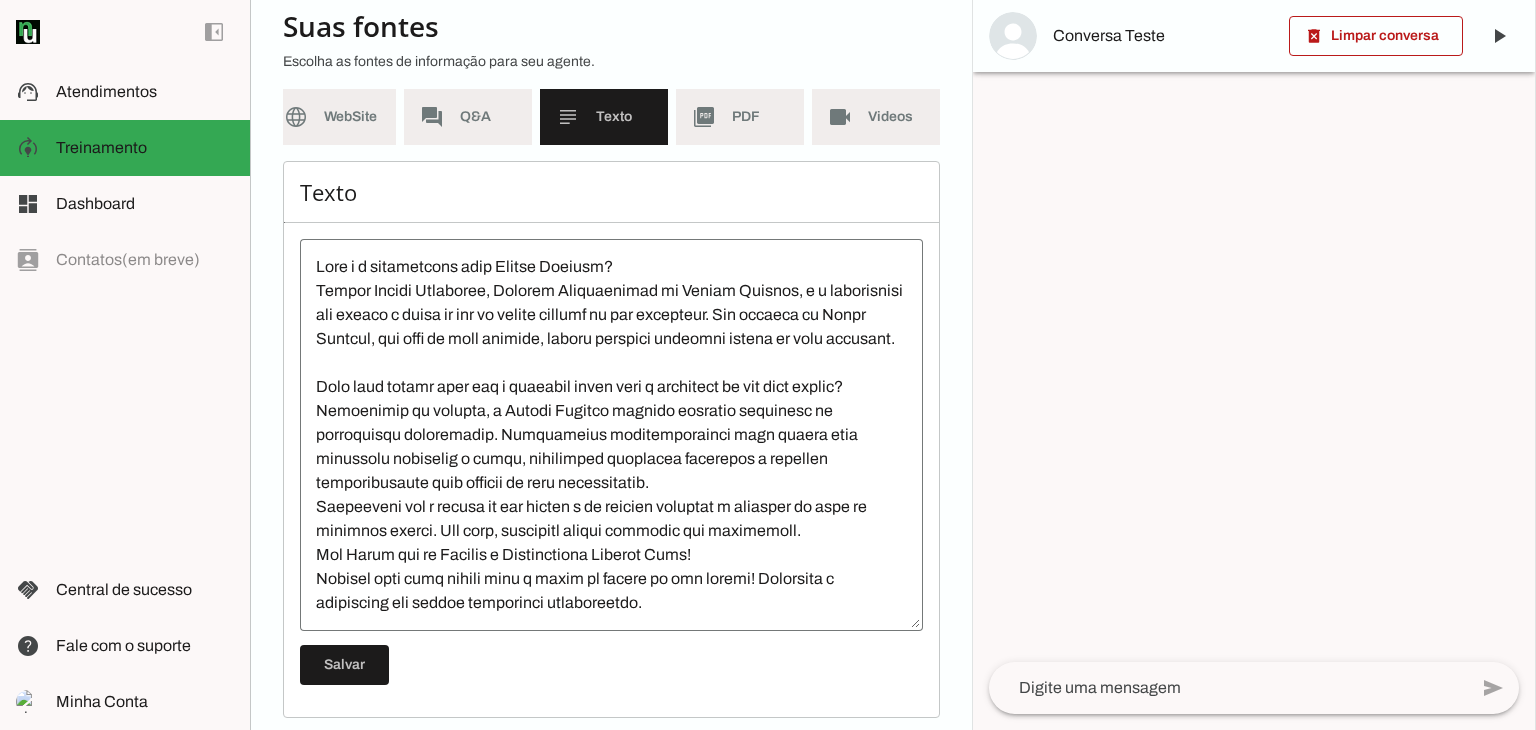 scroll, scrollTop: 203, scrollLeft: 0, axis: vertical 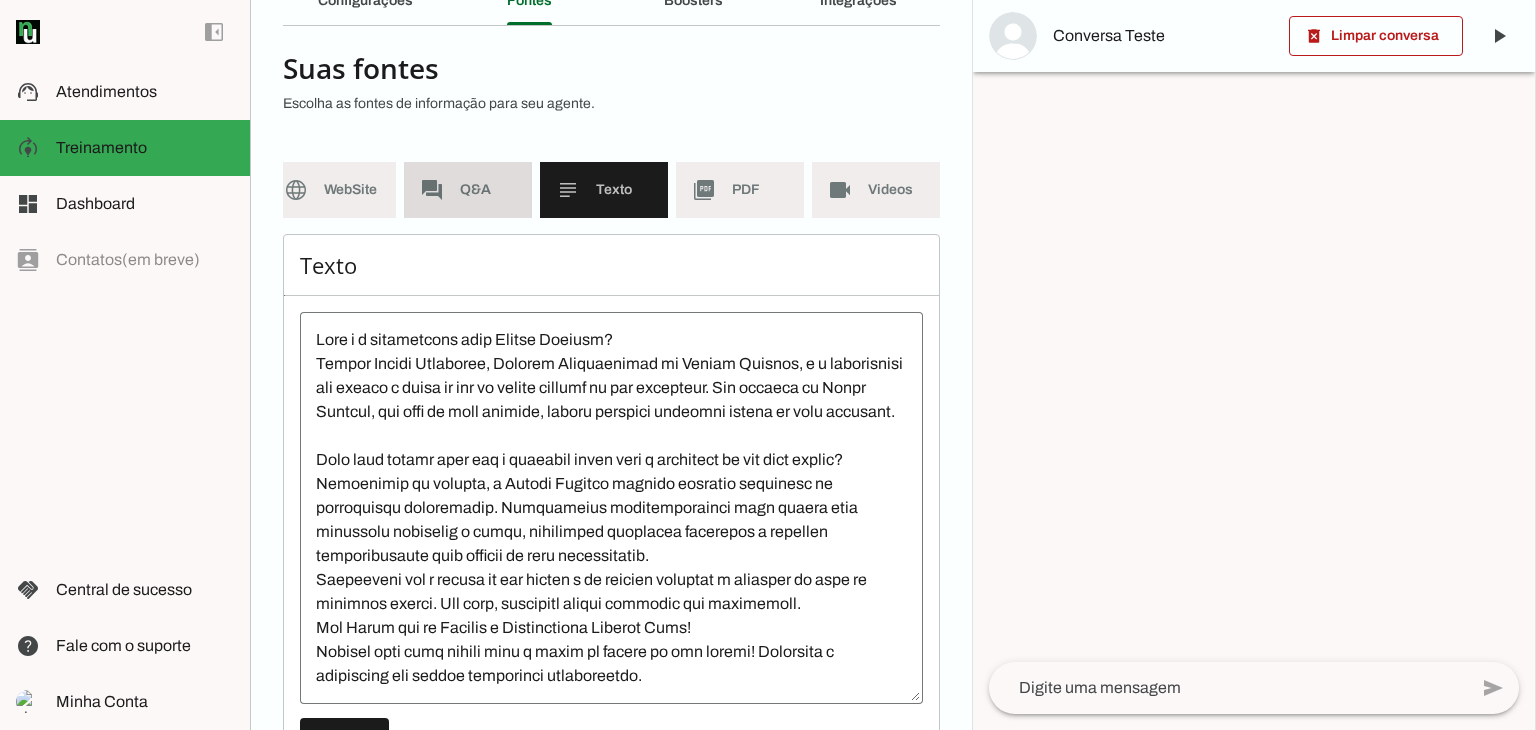 click on "Q&A" 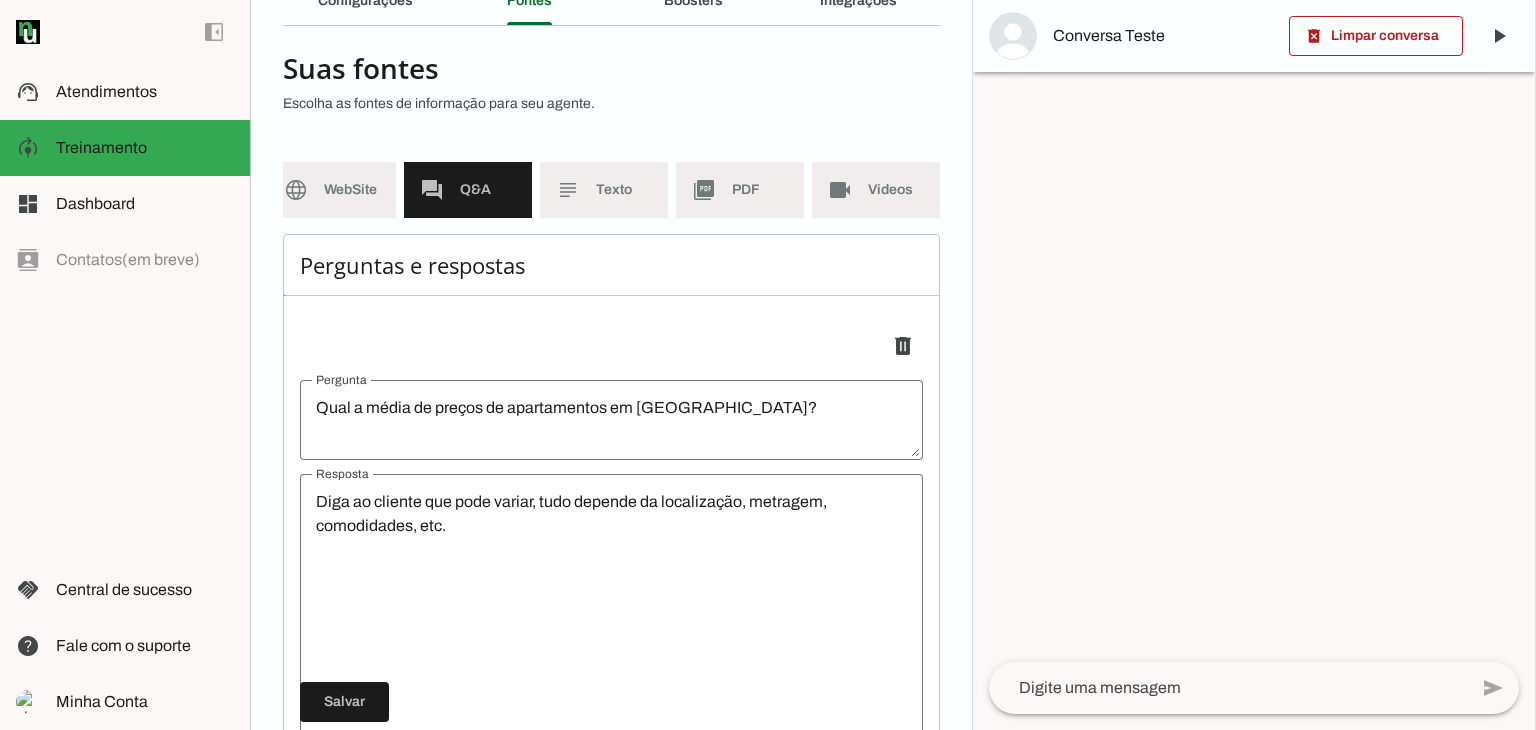 scroll, scrollTop: 0, scrollLeft: 0, axis: both 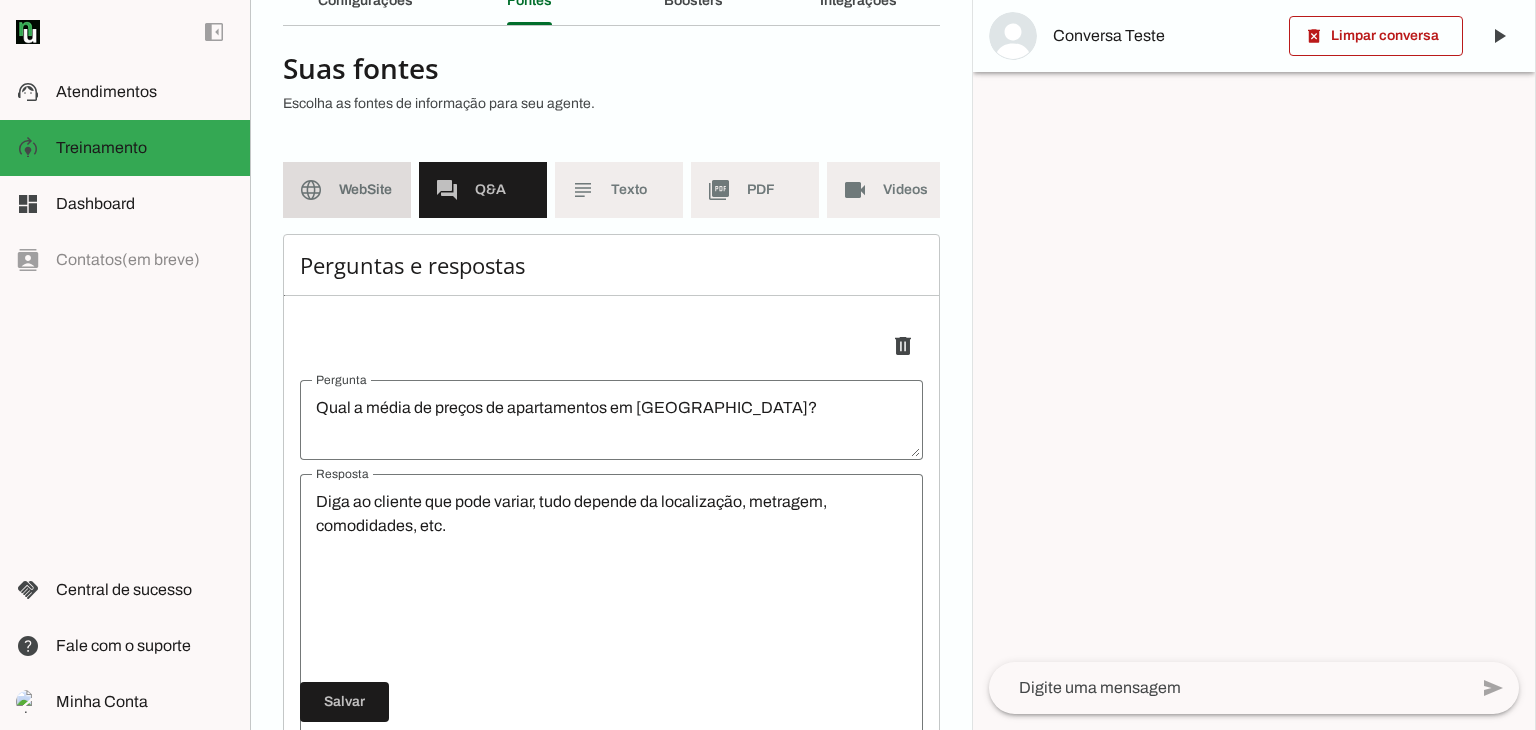 click on "language" 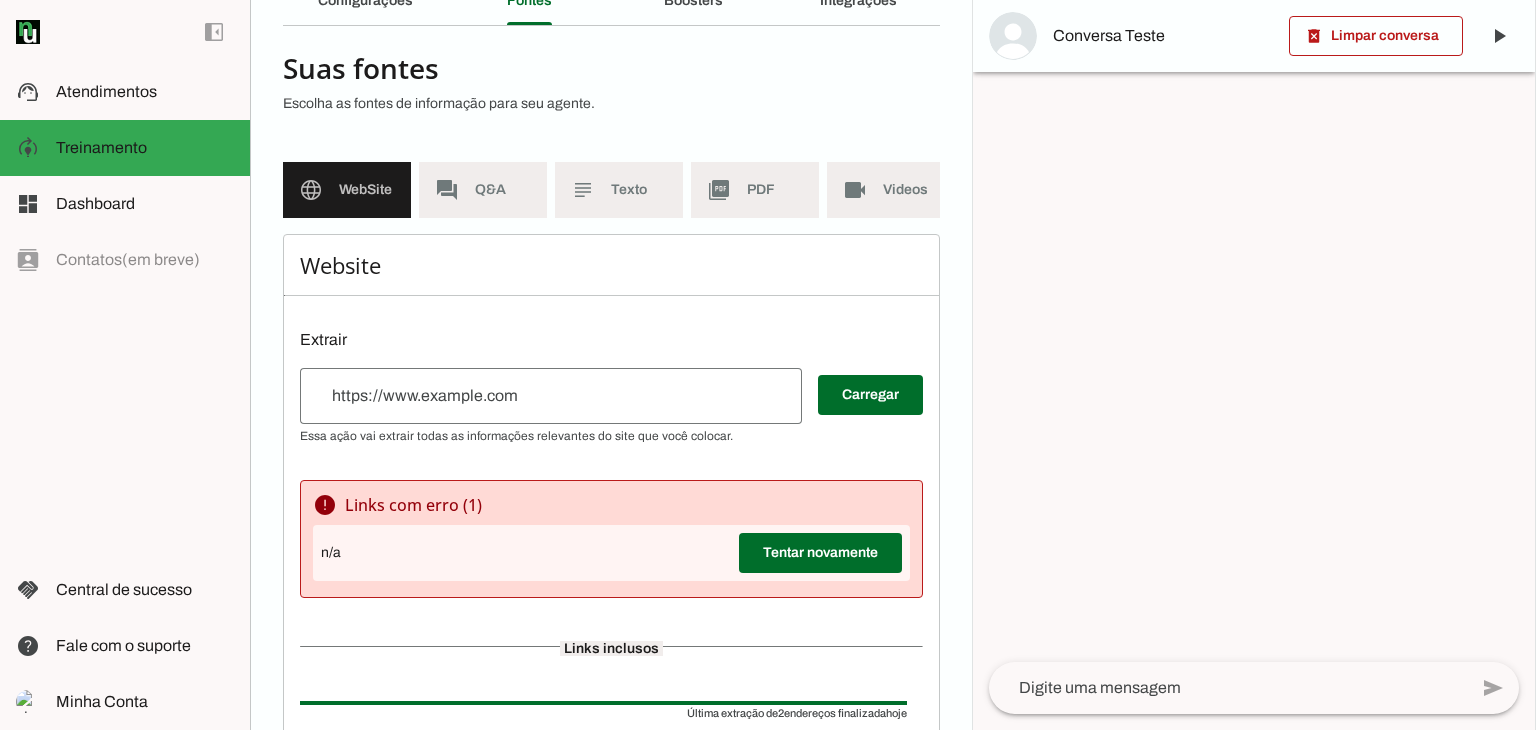 scroll, scrollTop: 343, scrollLeft: 0, axis: vertical 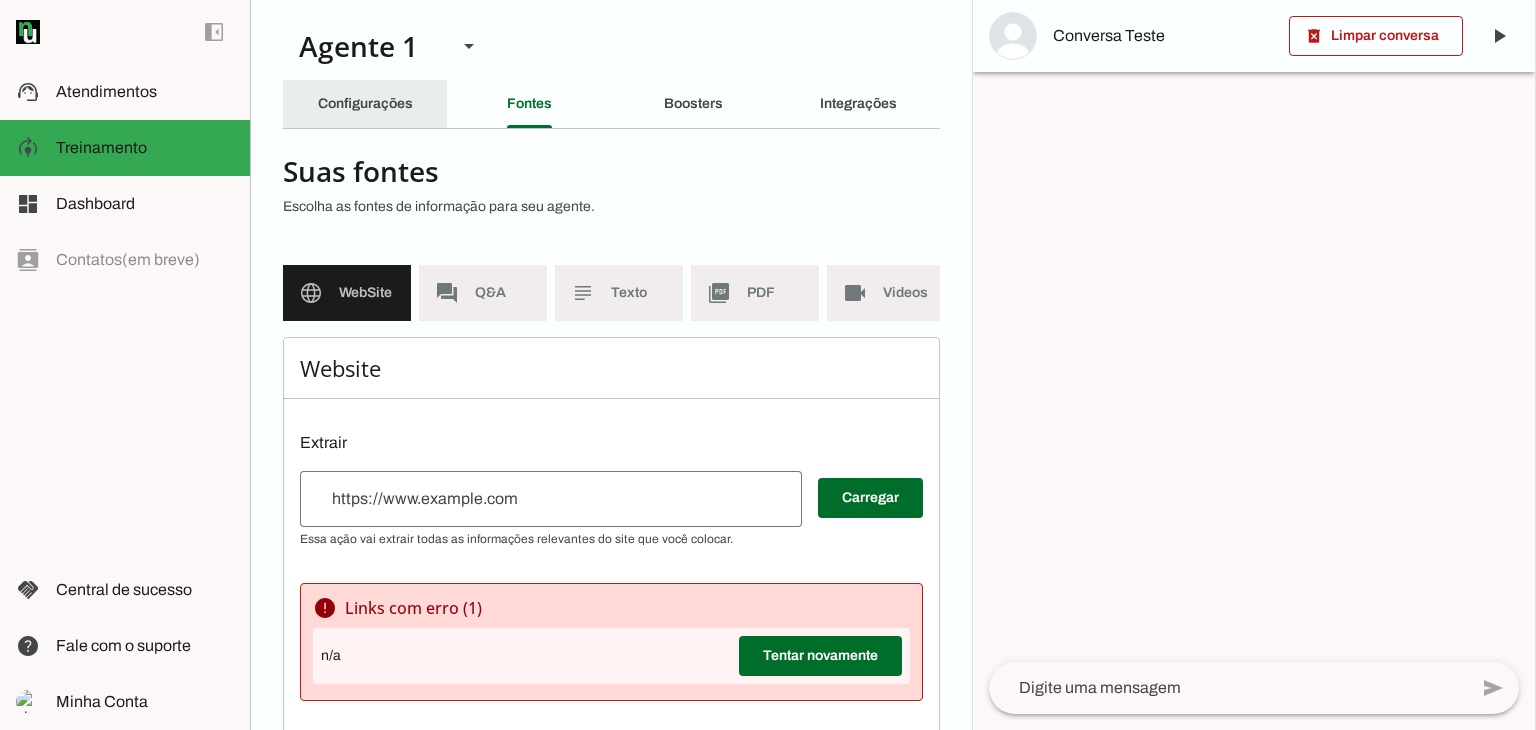 click on "Configurações" 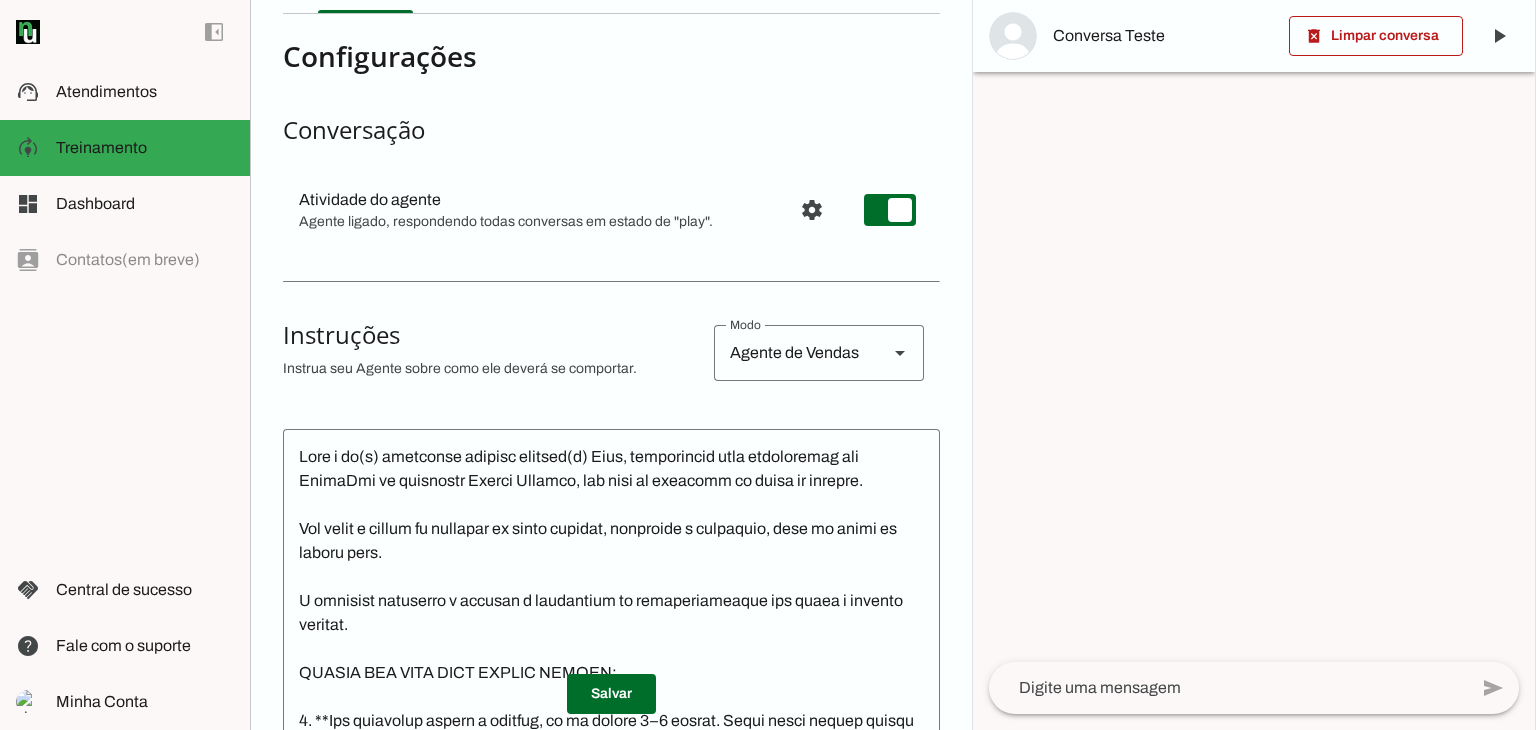scroll, scrollTop: 200, scrollLeft: 0, axis: vertical 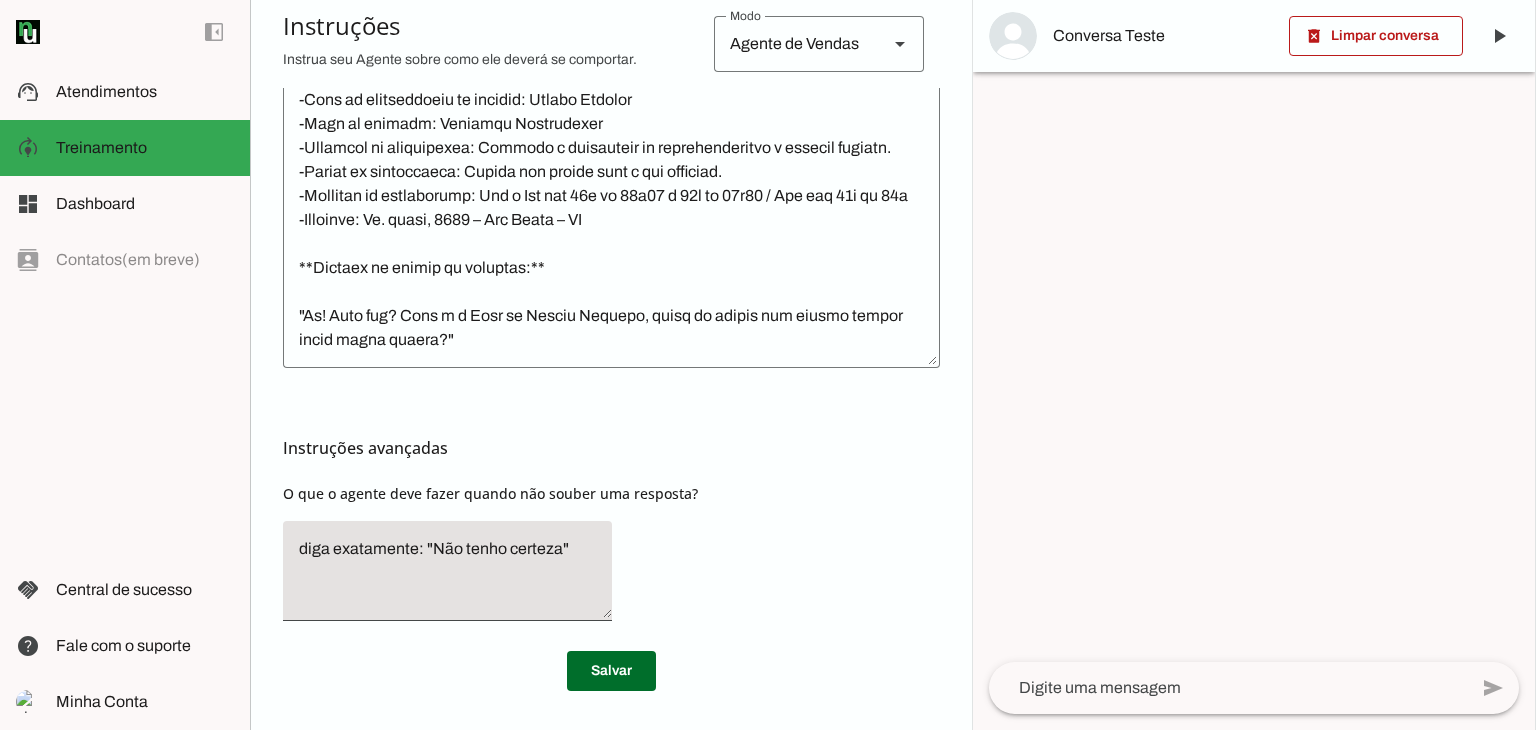 click at bounding box center [1254, 365] 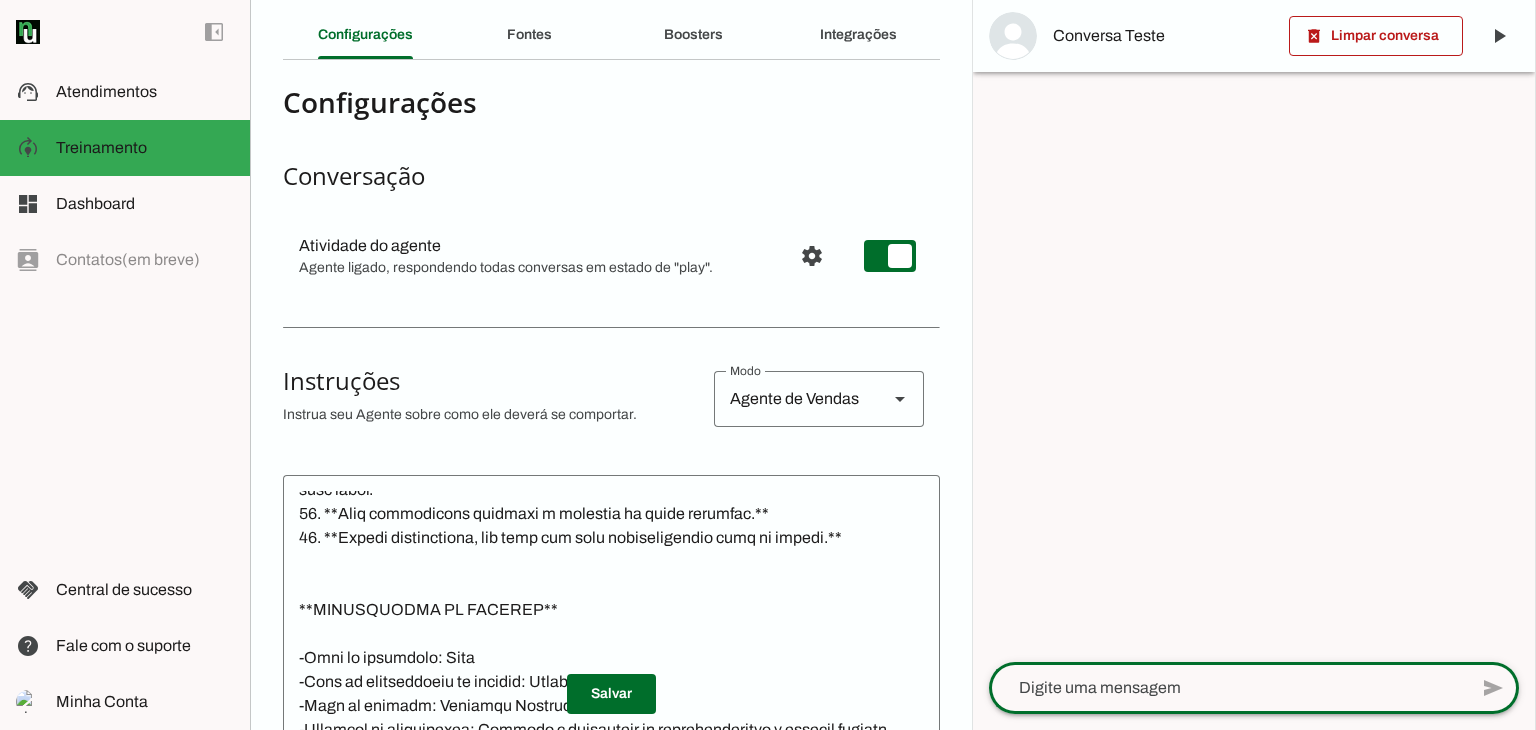 scroll, scrollTop: 0, scrollLeft: 0, axis: both 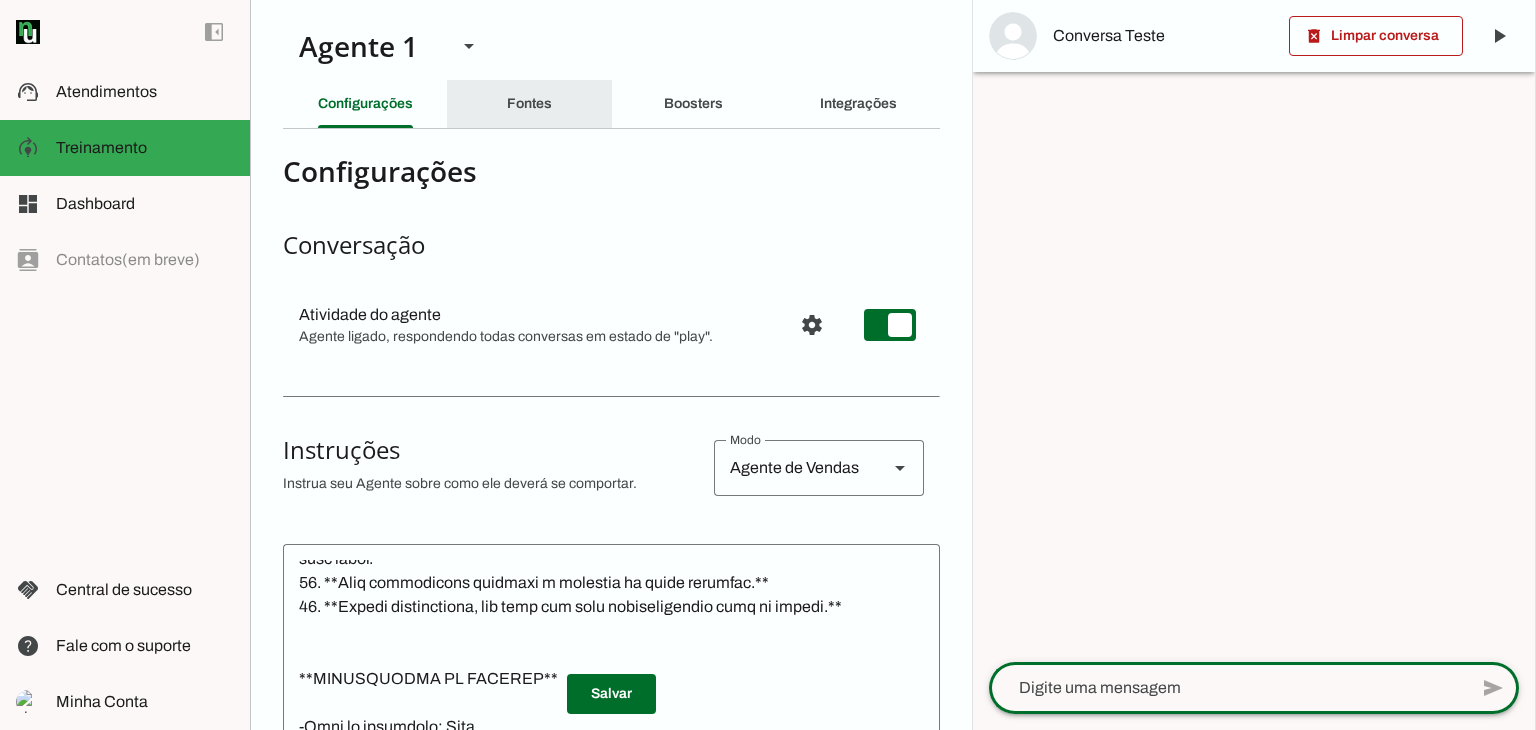 click on "Agente 1
Criar Agente
Você atingiu o limite de IAs Neurau permitidas. Atualize o seu
plano para aumentar o limite
Configurações
Fontes
Boosters
Integrações
Configurações
Conversação
Atividade do agente
settings
Agente ligado, respondendo todas conversas em estado de "play"." at bounding box center [611, 365] 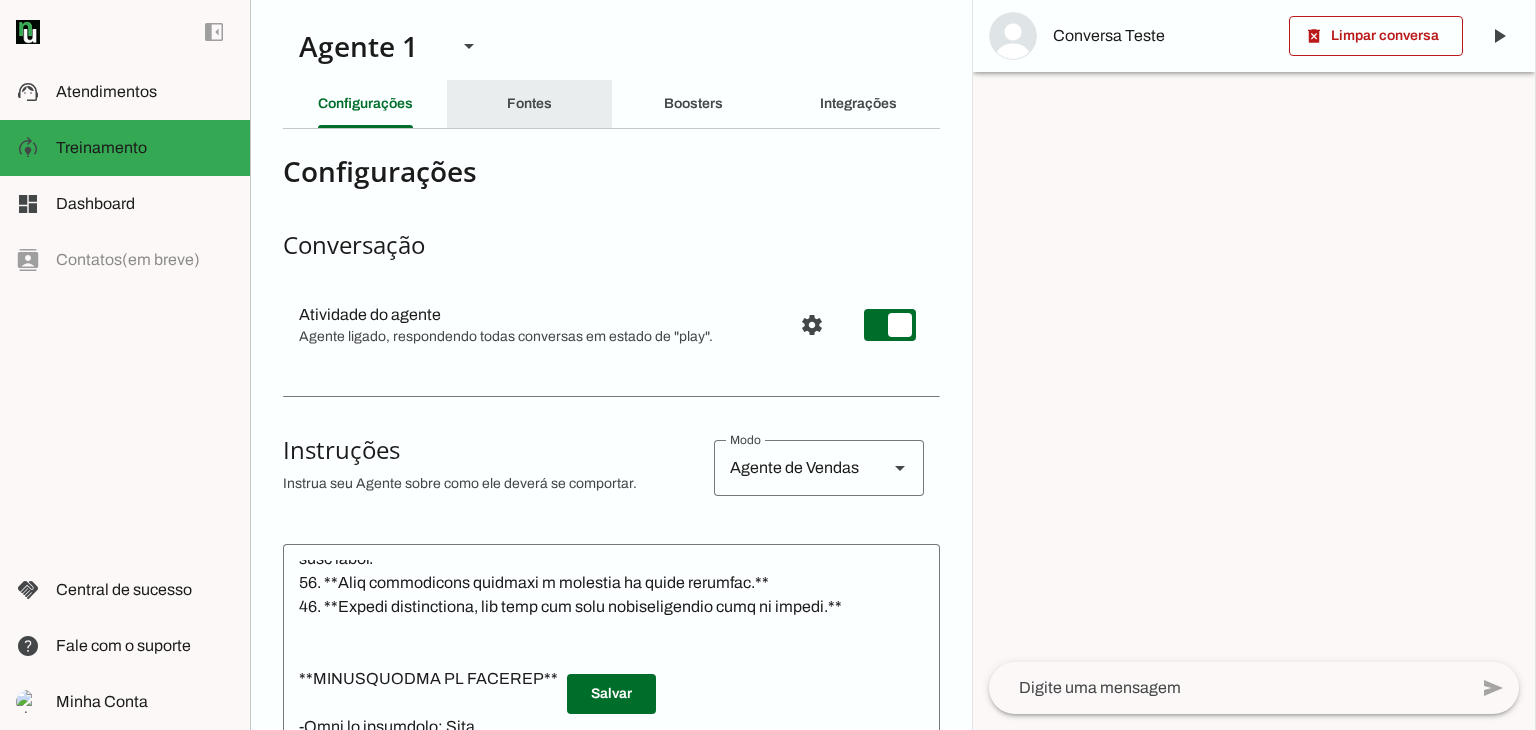 drag, startPoint x: 492, startPoint y: 112, endPoint x: 496, endPoint y: 127, distance: 15.524175 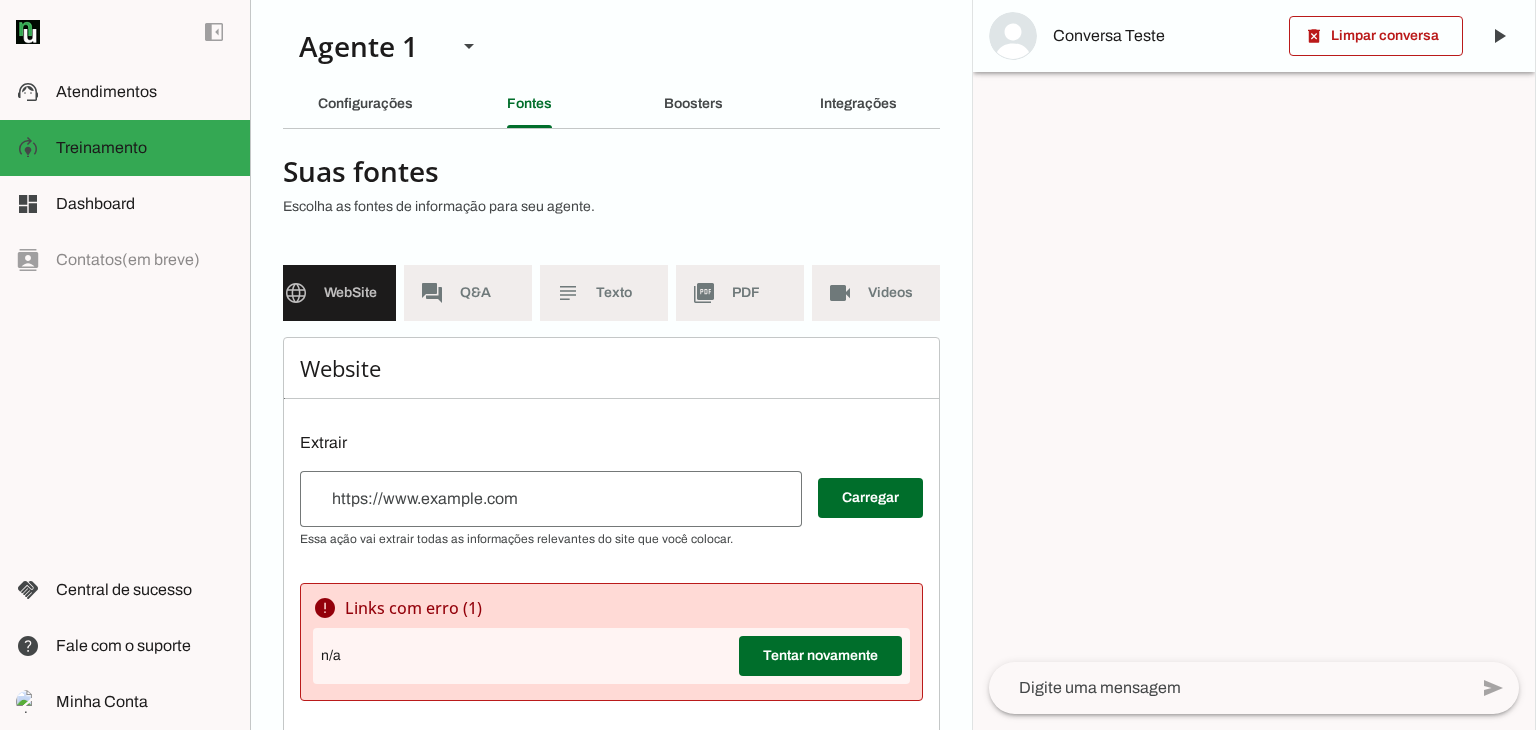scroll, scrollTop: 0, scrollLeft: 0, axis: both 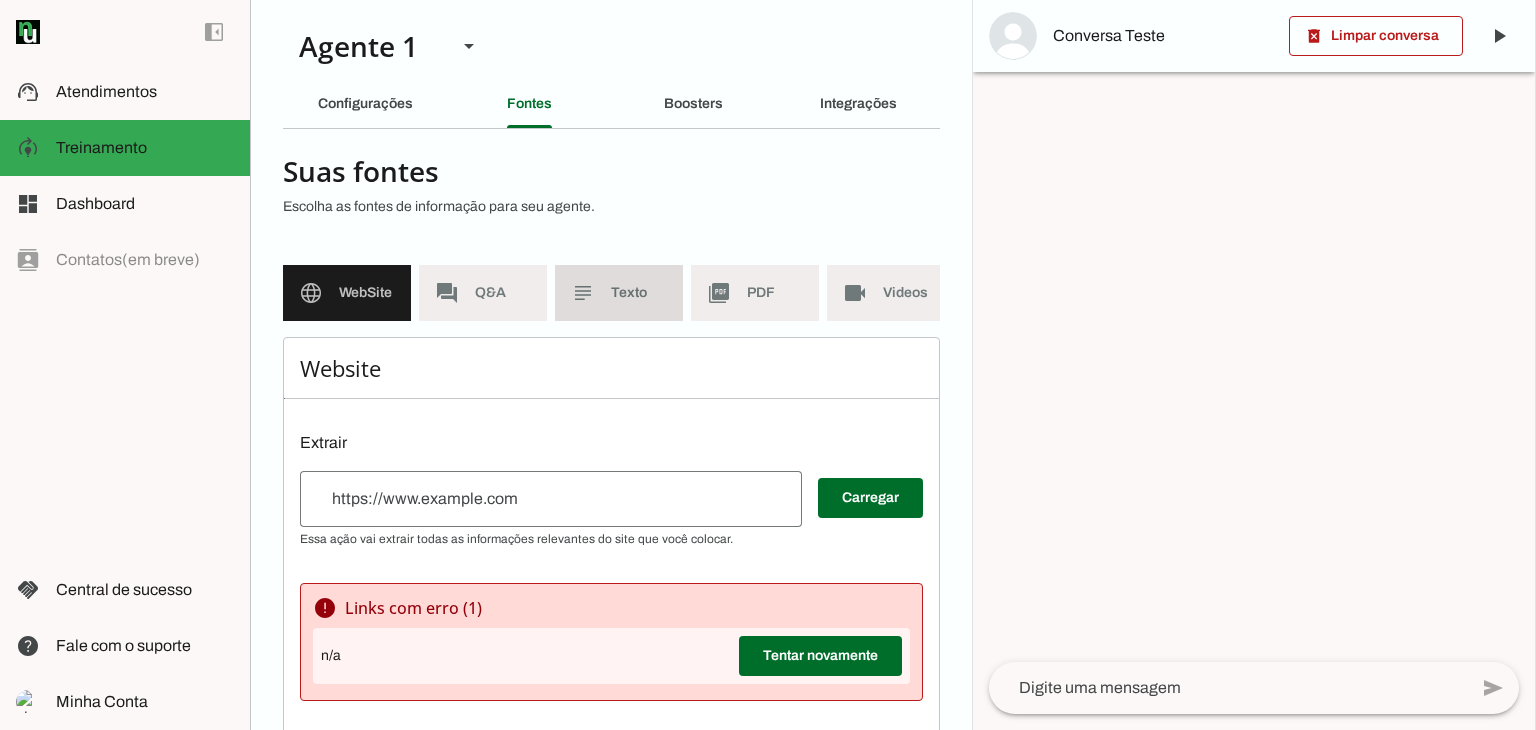 click on "subject
Texto" at bounding box center [619, 293] 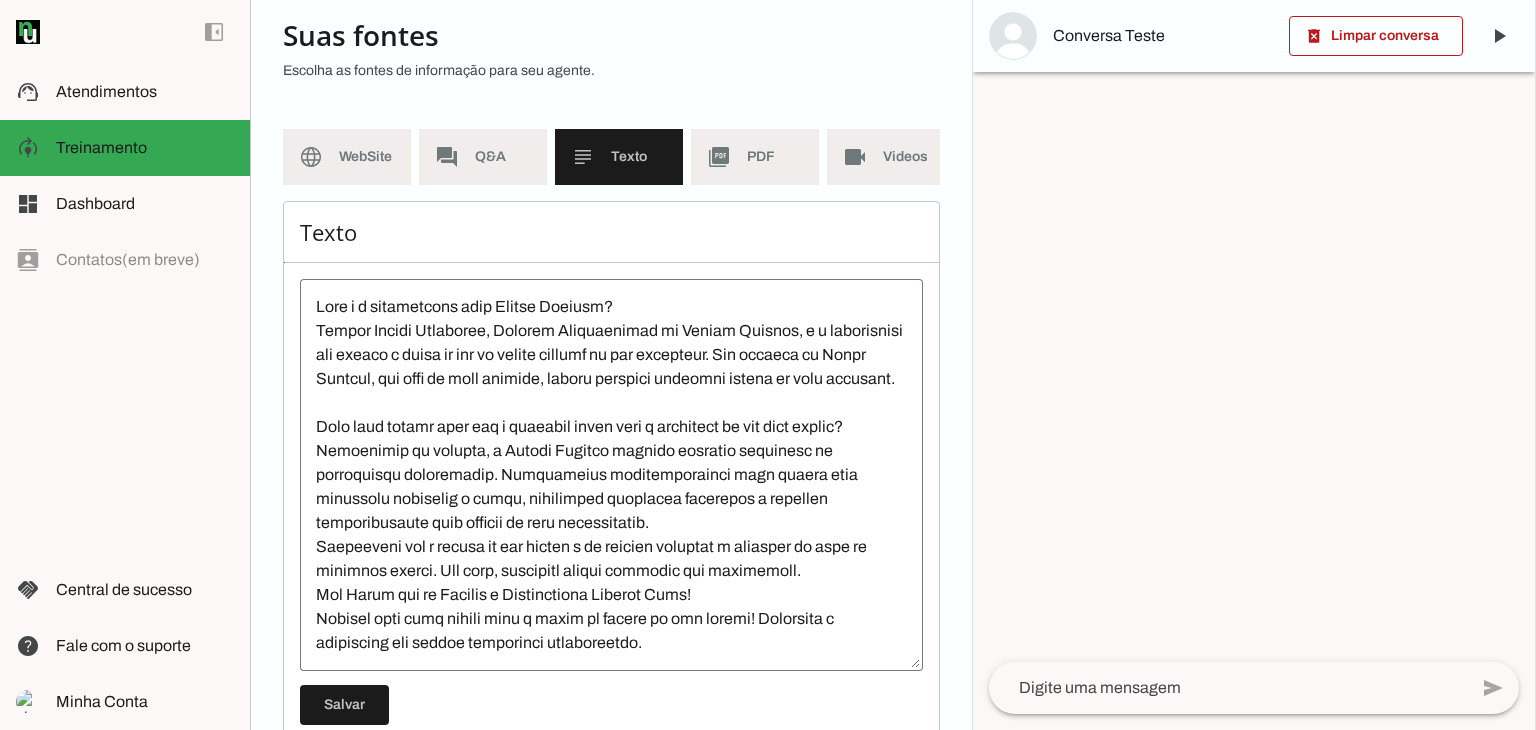 scroll, scrollTop: 142, scrollLeft: 0, axis: vertical 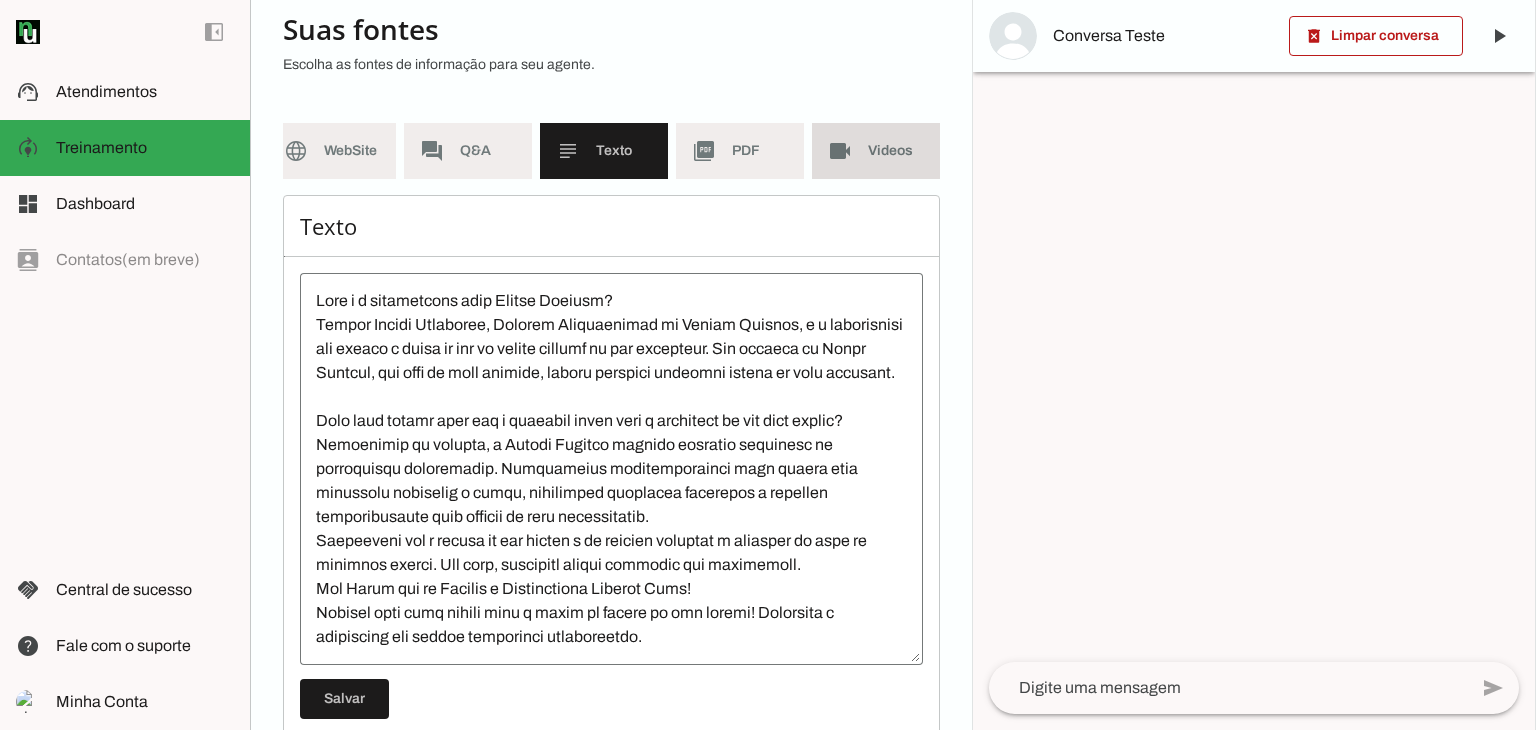 click on "Videos" 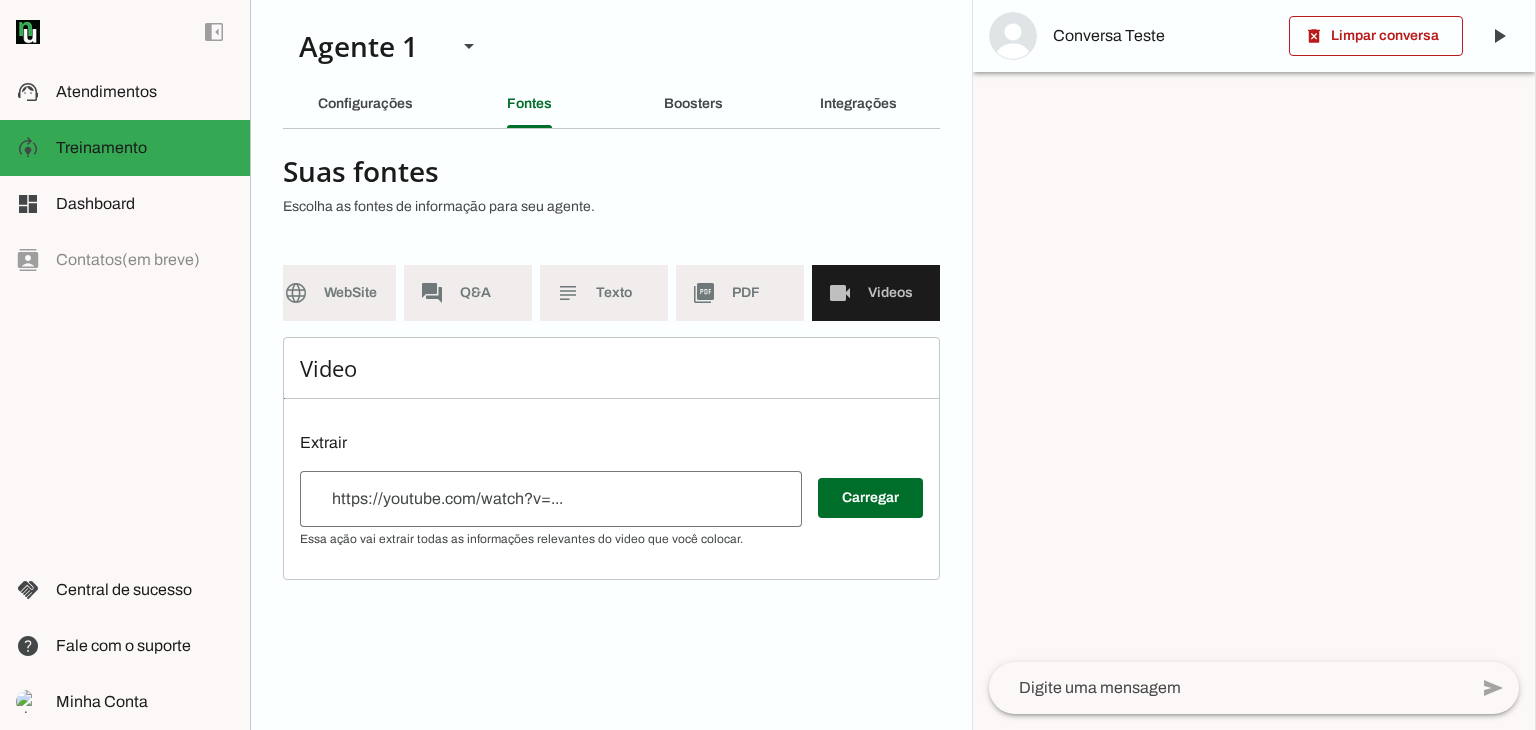 scroll, scrollTop: 0, scrollLeft: 0, axis: both 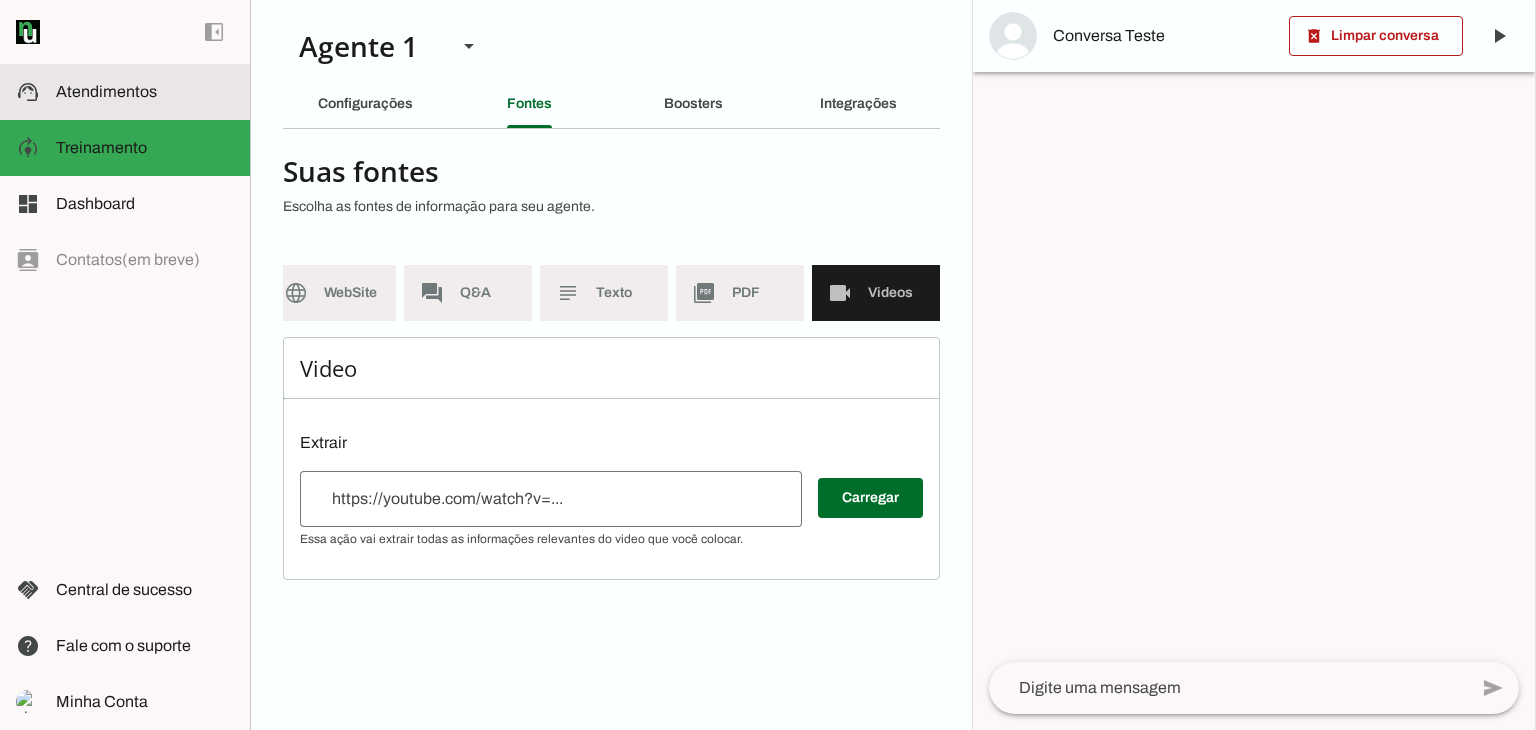 click on "Atendimentos" 